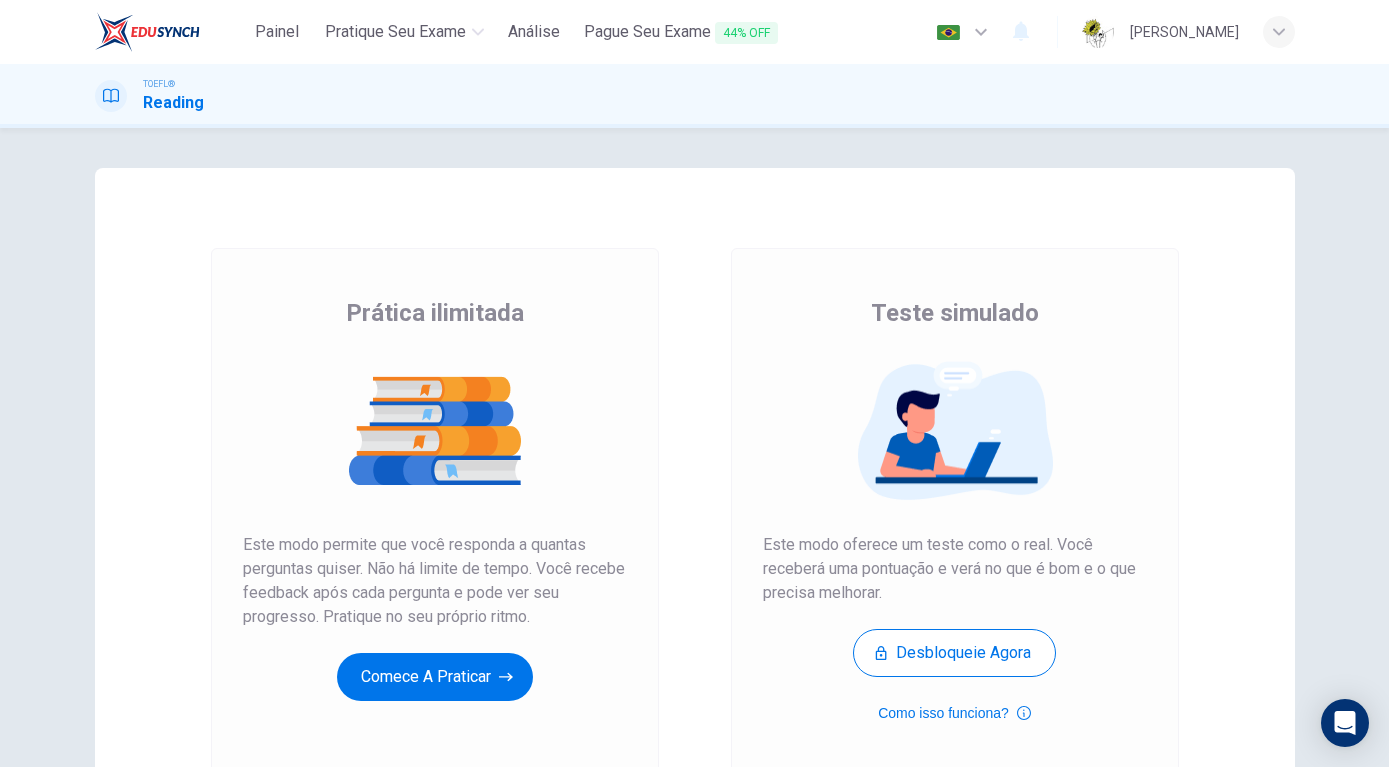 scroll, scrollTop: 0, scrollLeft: 0, axis: both 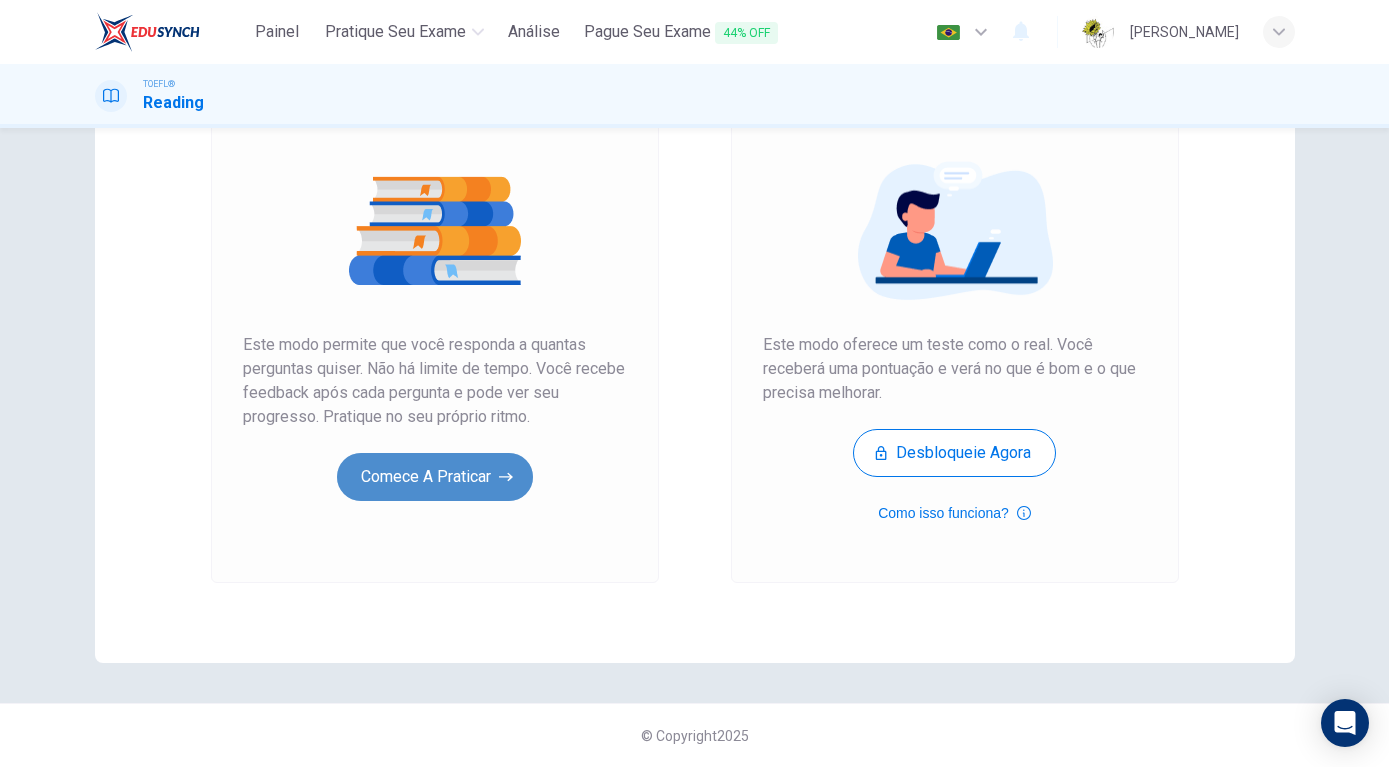 click on "Comece a praticar" at bounding box center (435, 477) 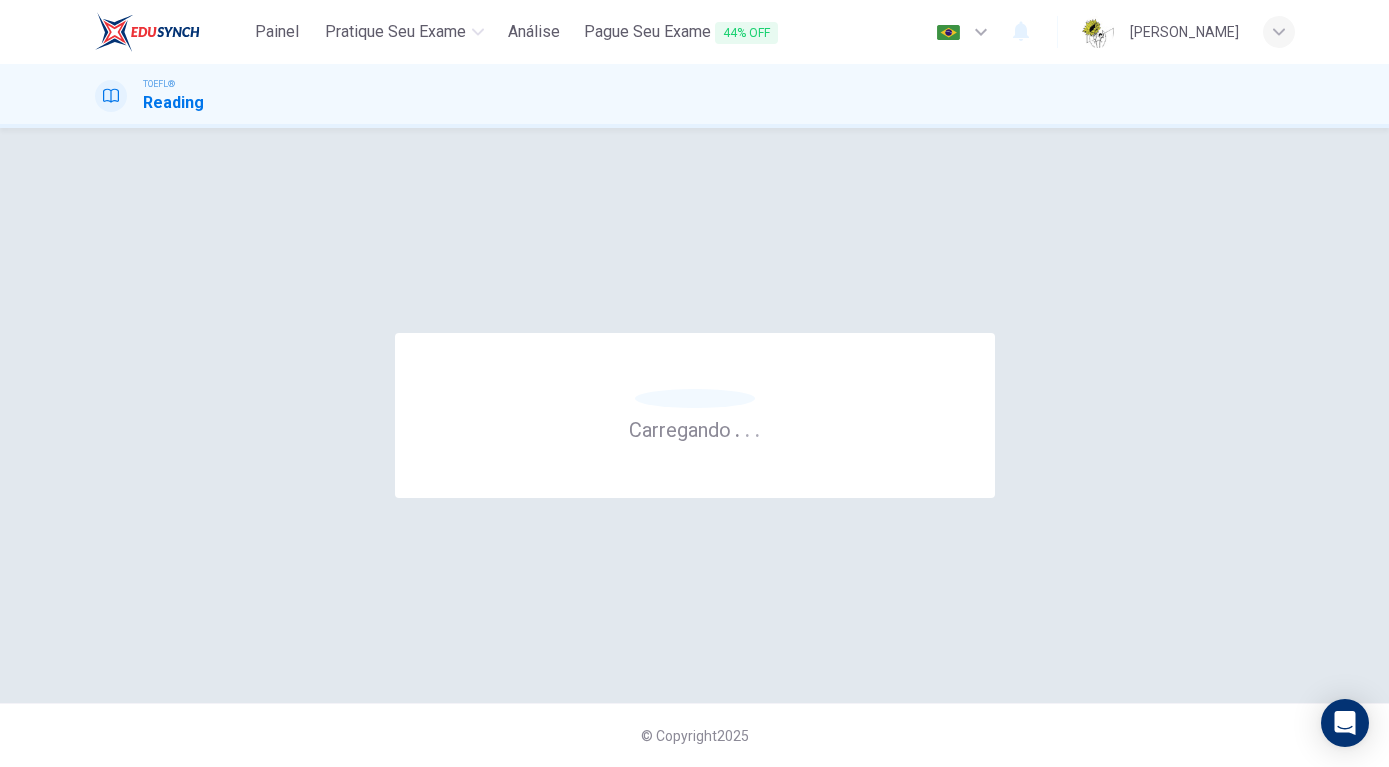 scroll, scrollTop: 0, scrollLeft: 0, axis: both 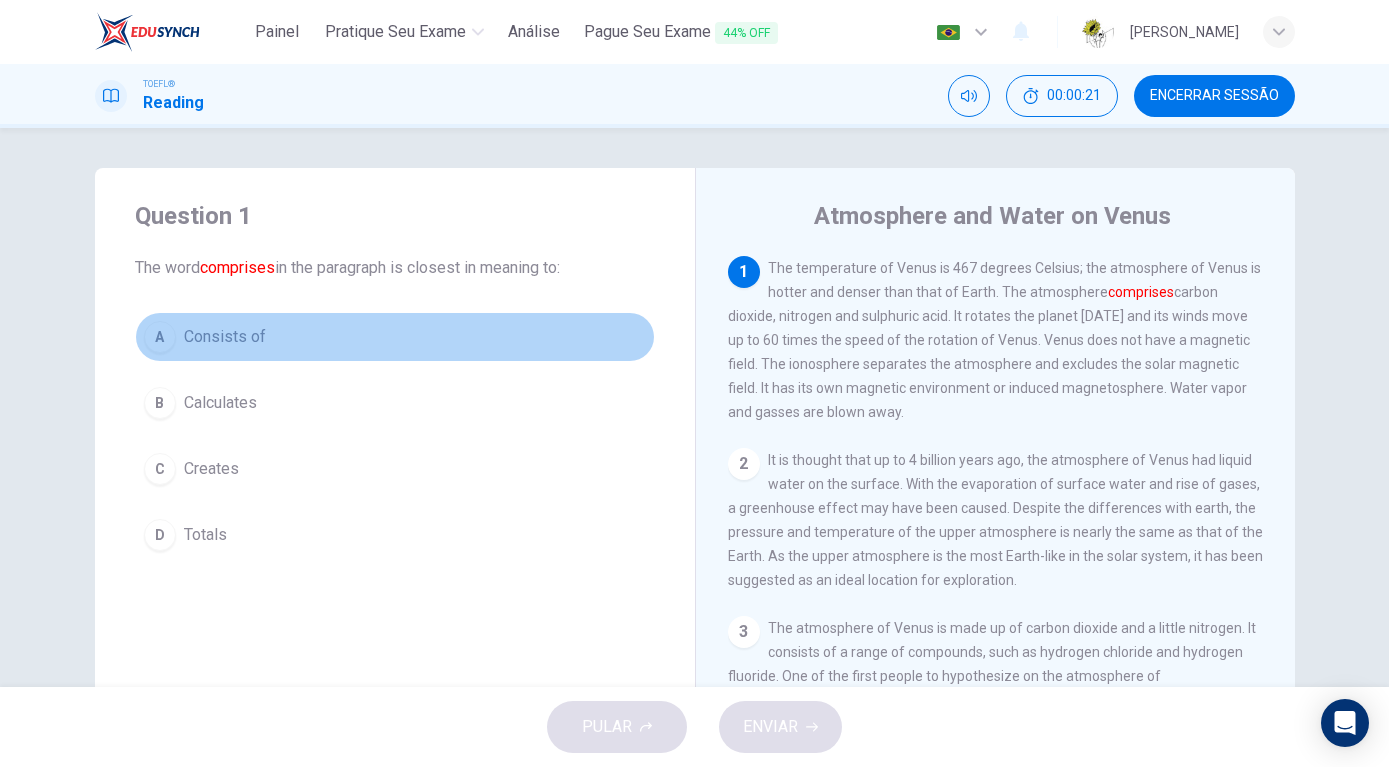 click on "A" at bounding box center [160, 337] 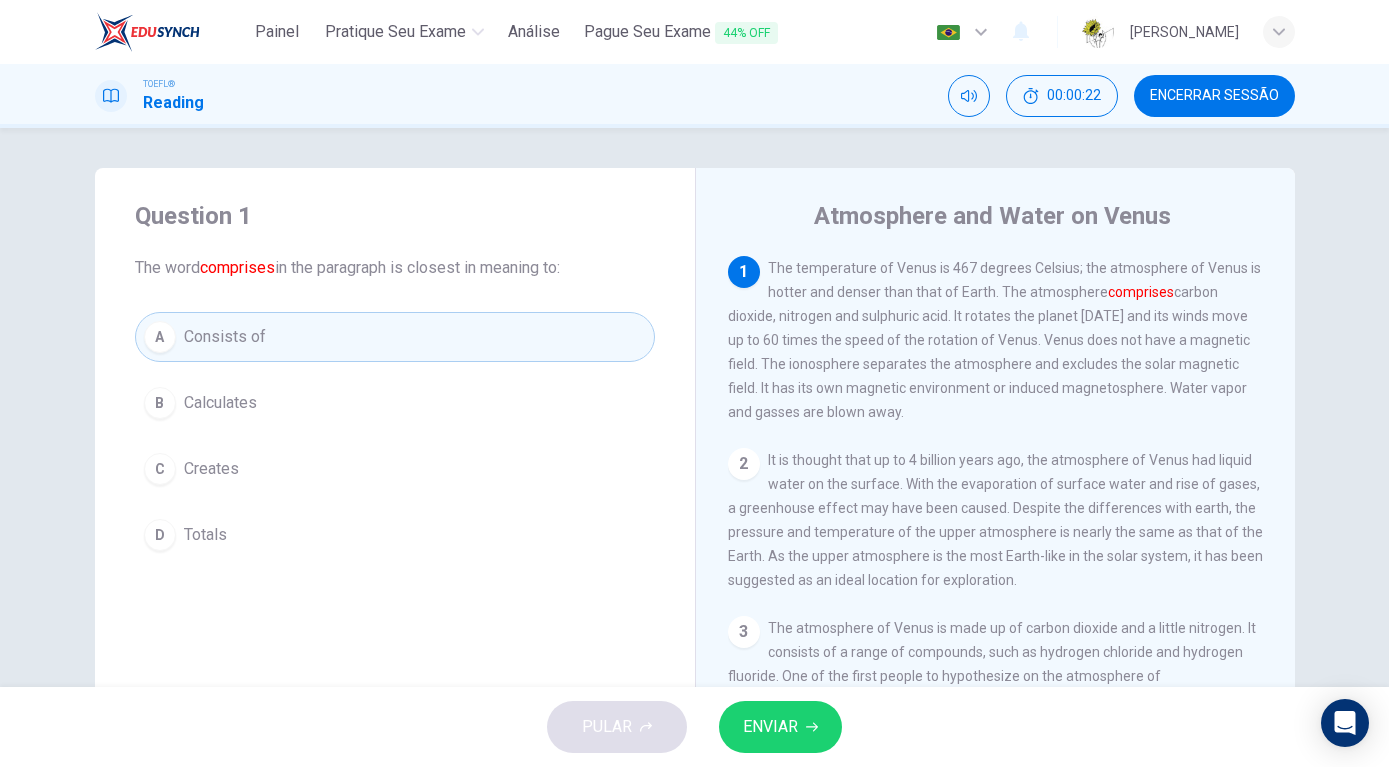 click on "ENVIAR" at bounding box center [770, 727] 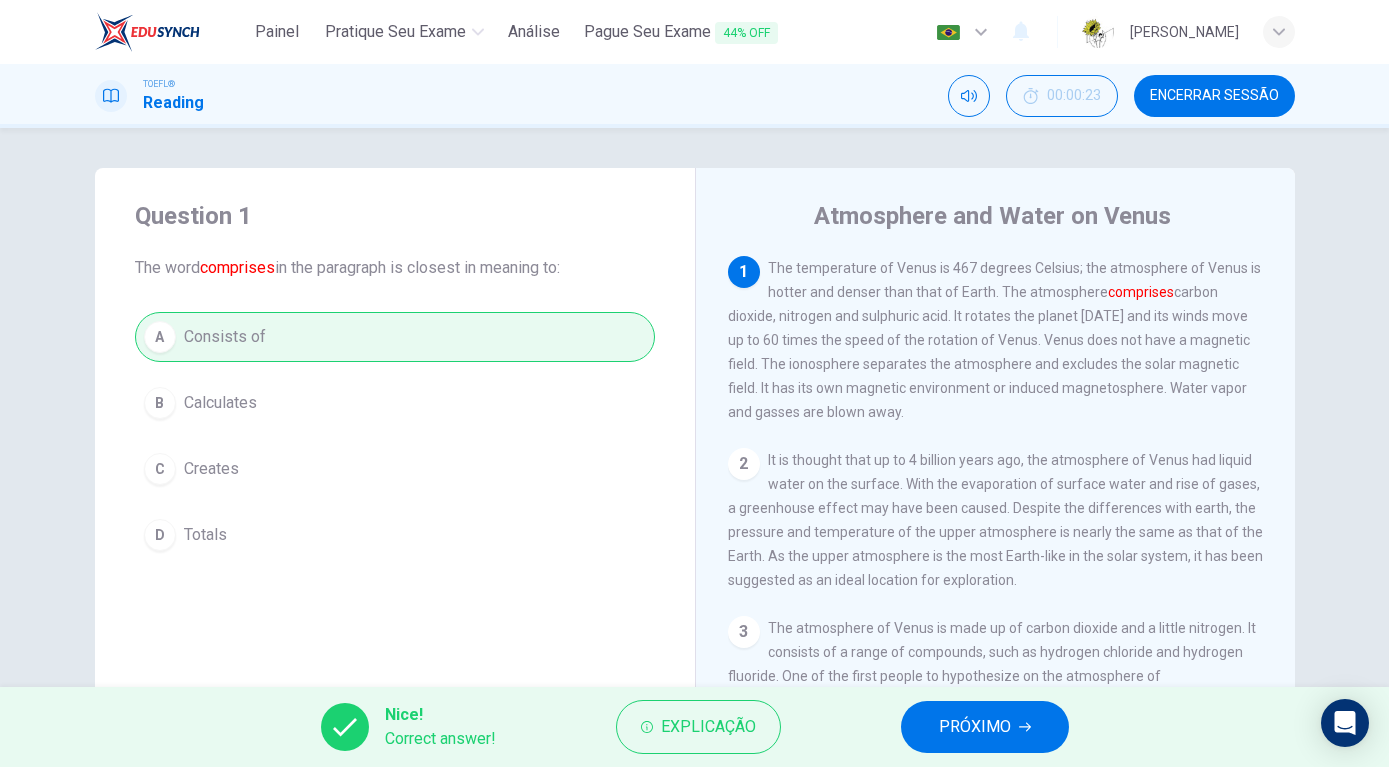 click on "PRÓXIMO" at bounding box center [975, 727] 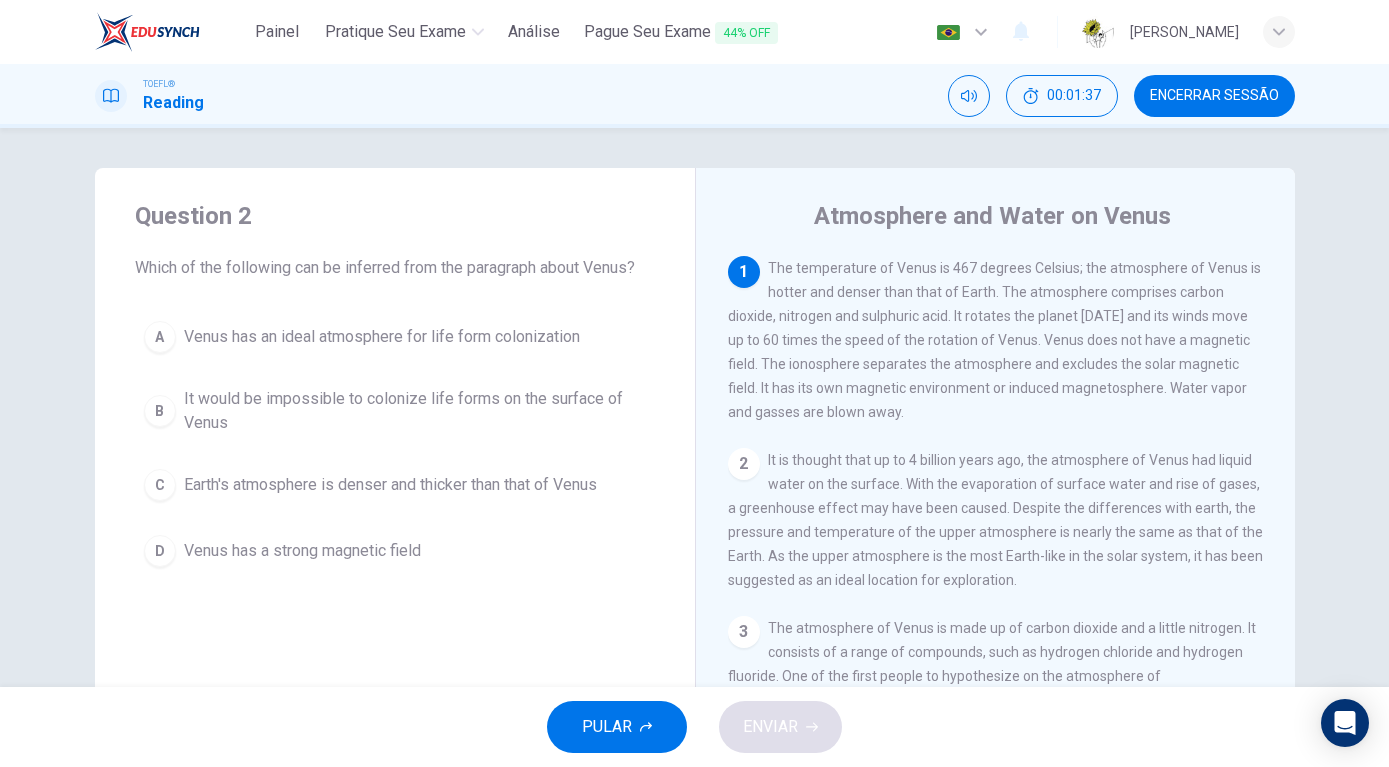 click on "B" at bounding box center (160, 411) 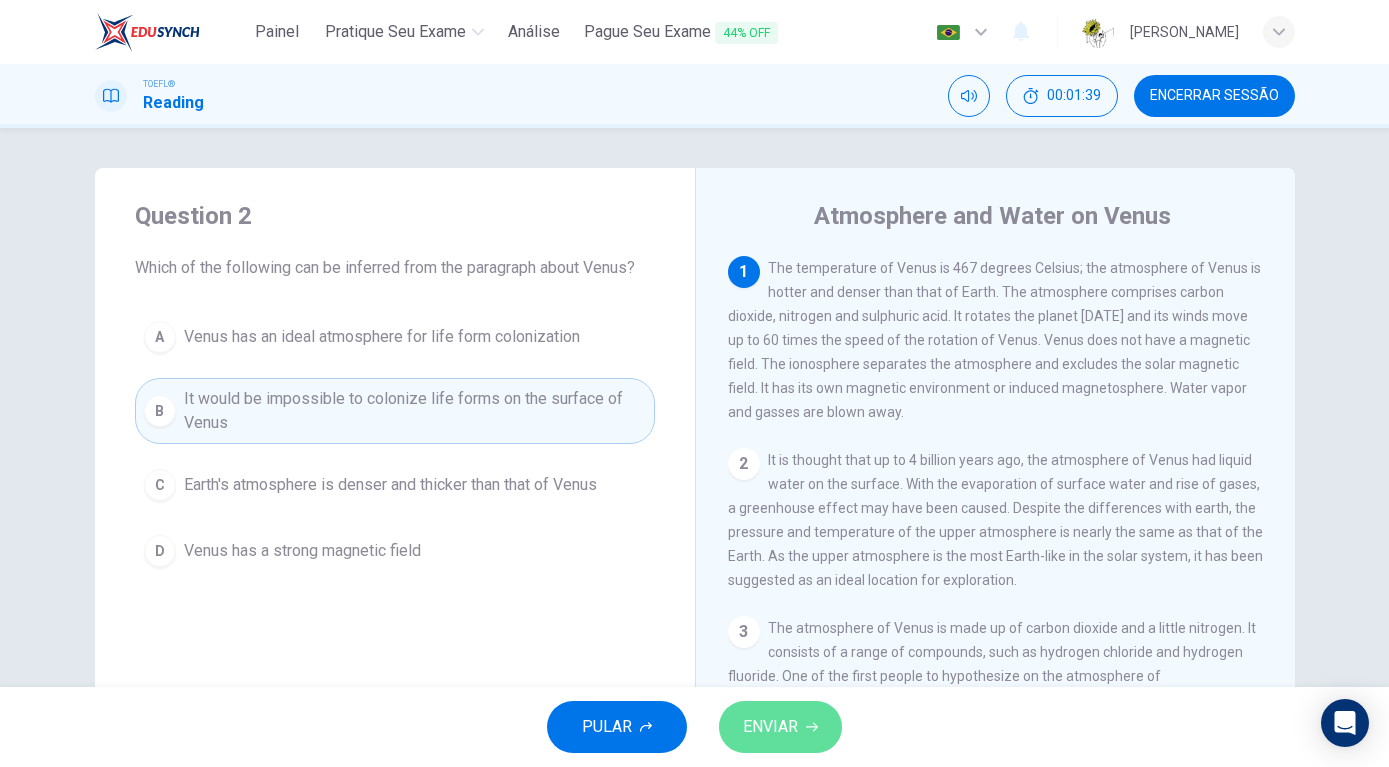 click on "ENVIAR" at bounding box center (770, 727) 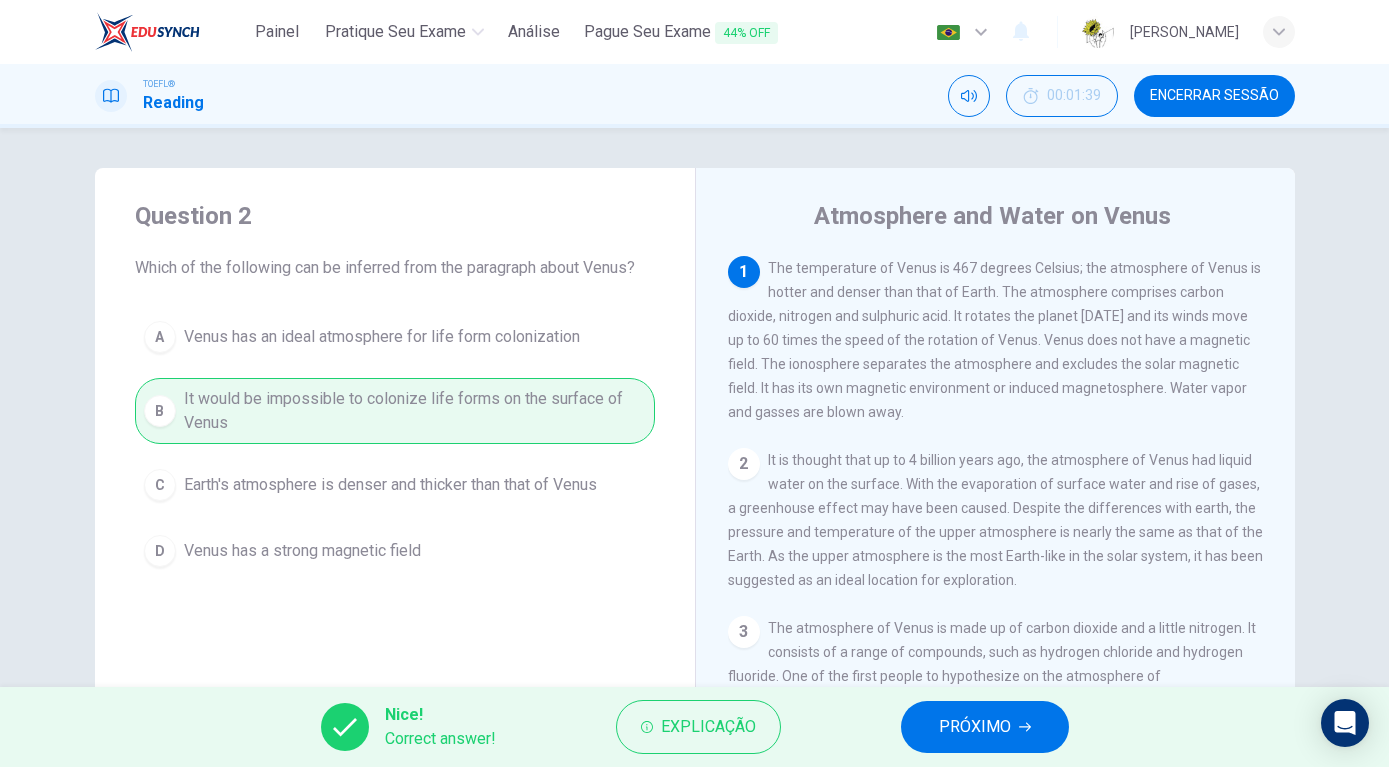 click on "PRÓXIMO" at bounding box center [975, 727] 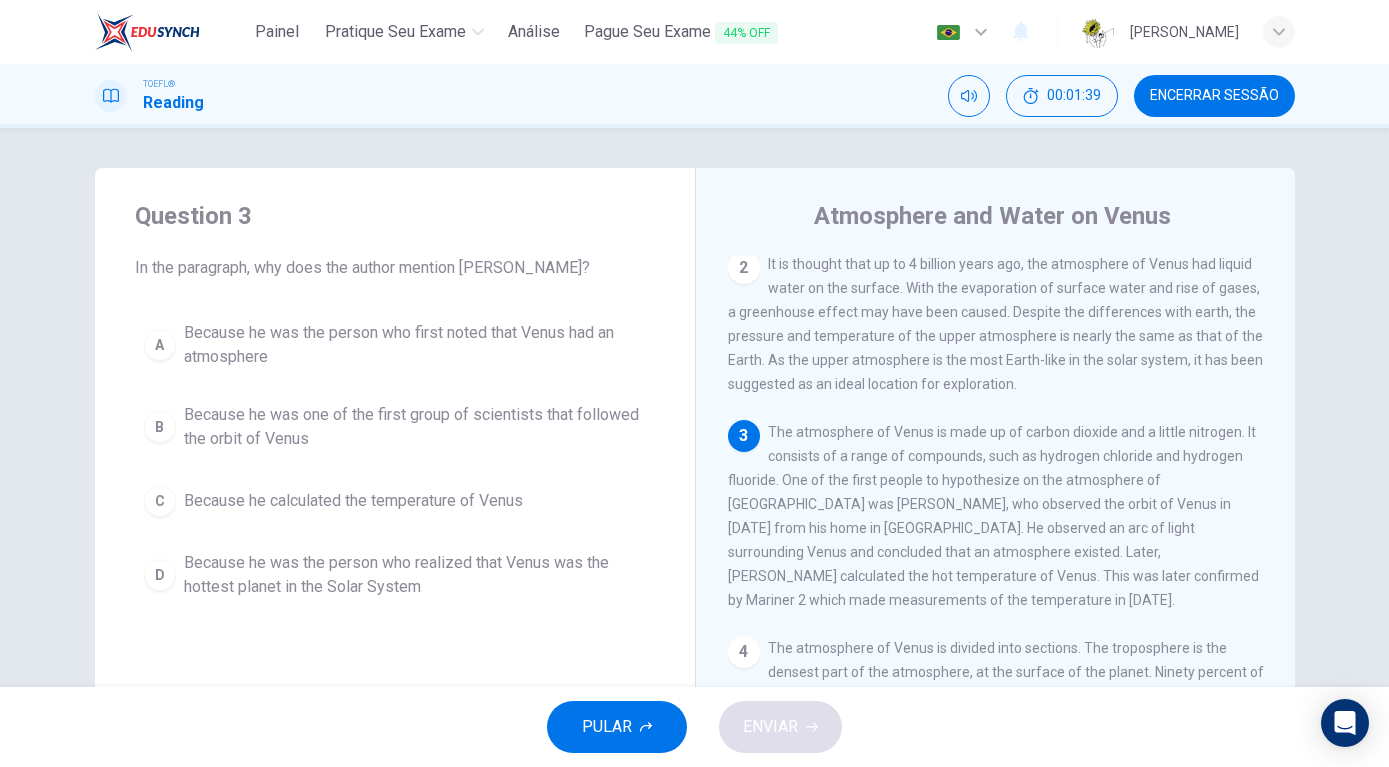 scroll, scrollTop: 198, scrollLeft: 0, axis: vertical 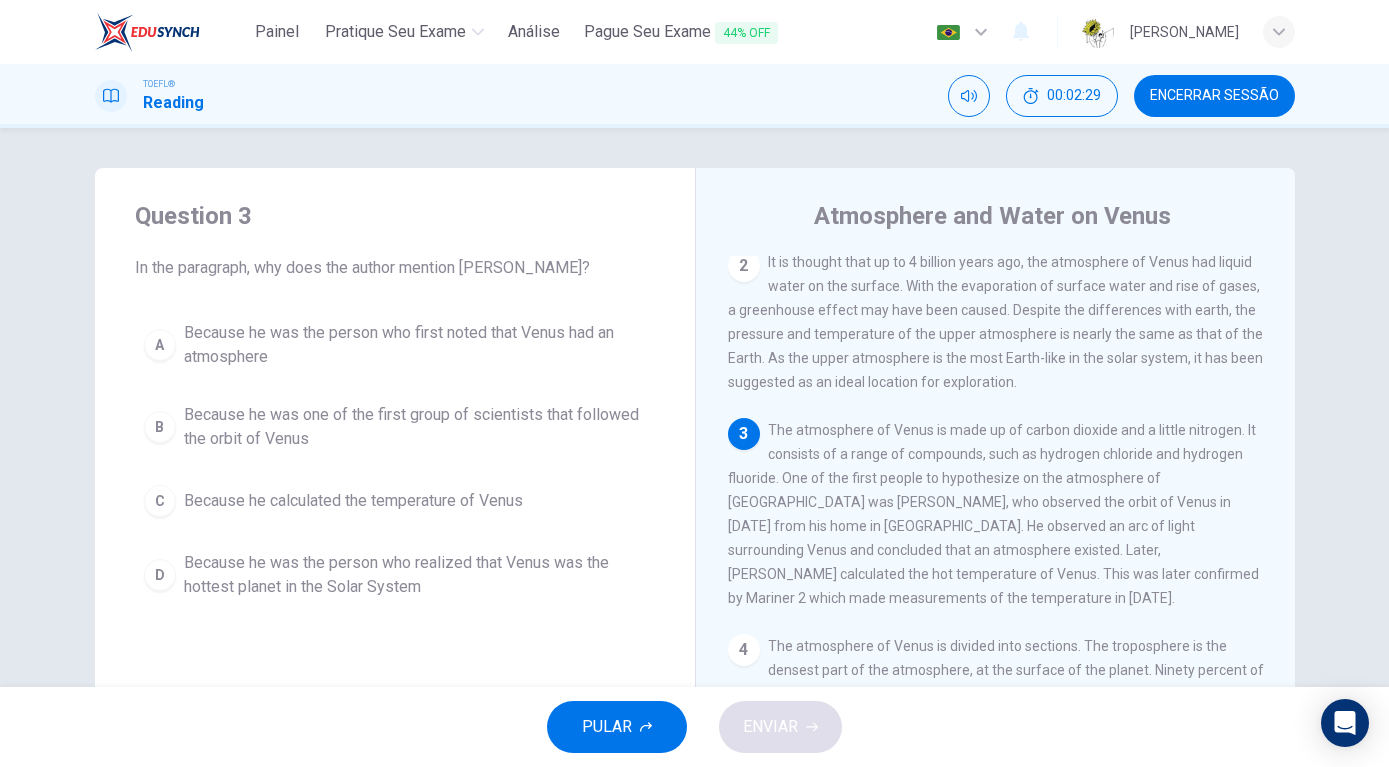 click on "A Because he was the person who first noted that Venus had an atmosphere" at bounding box center (395, 345) 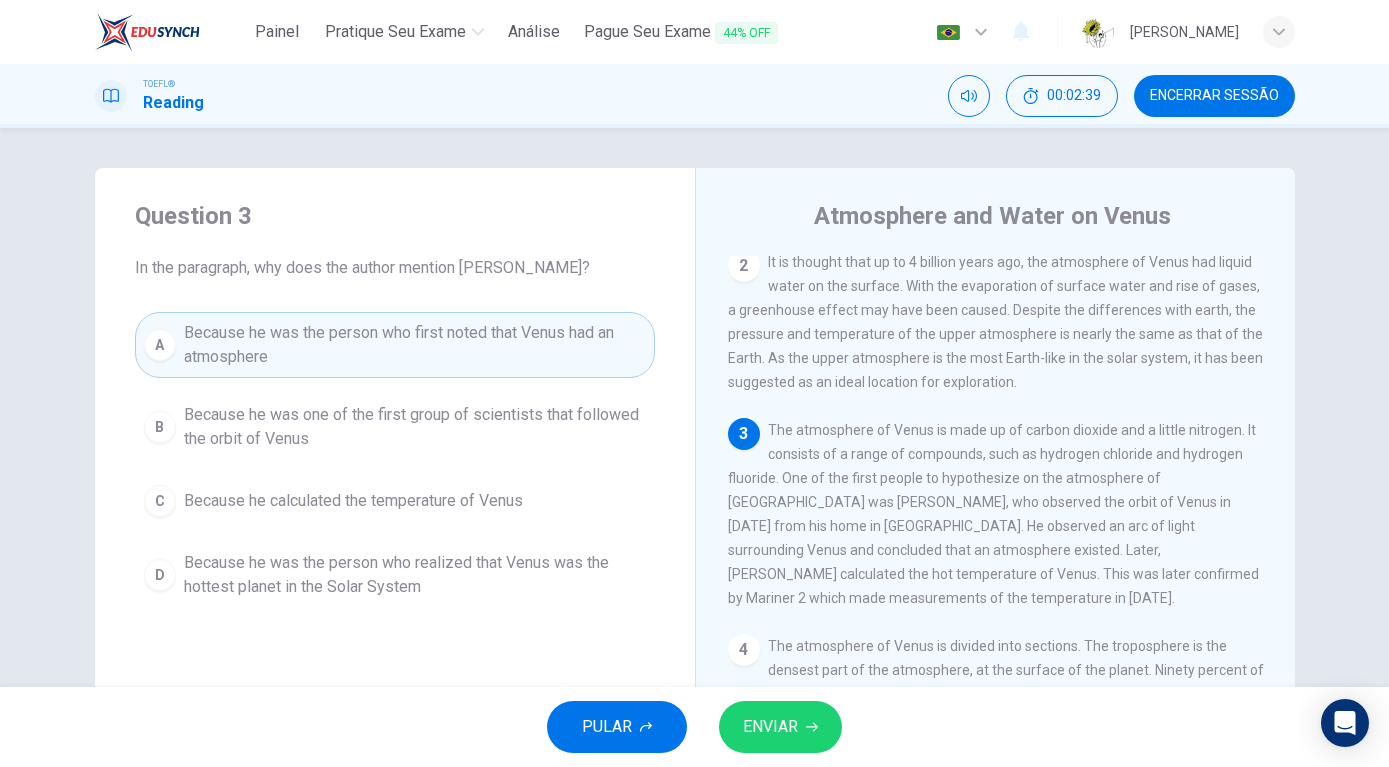 click 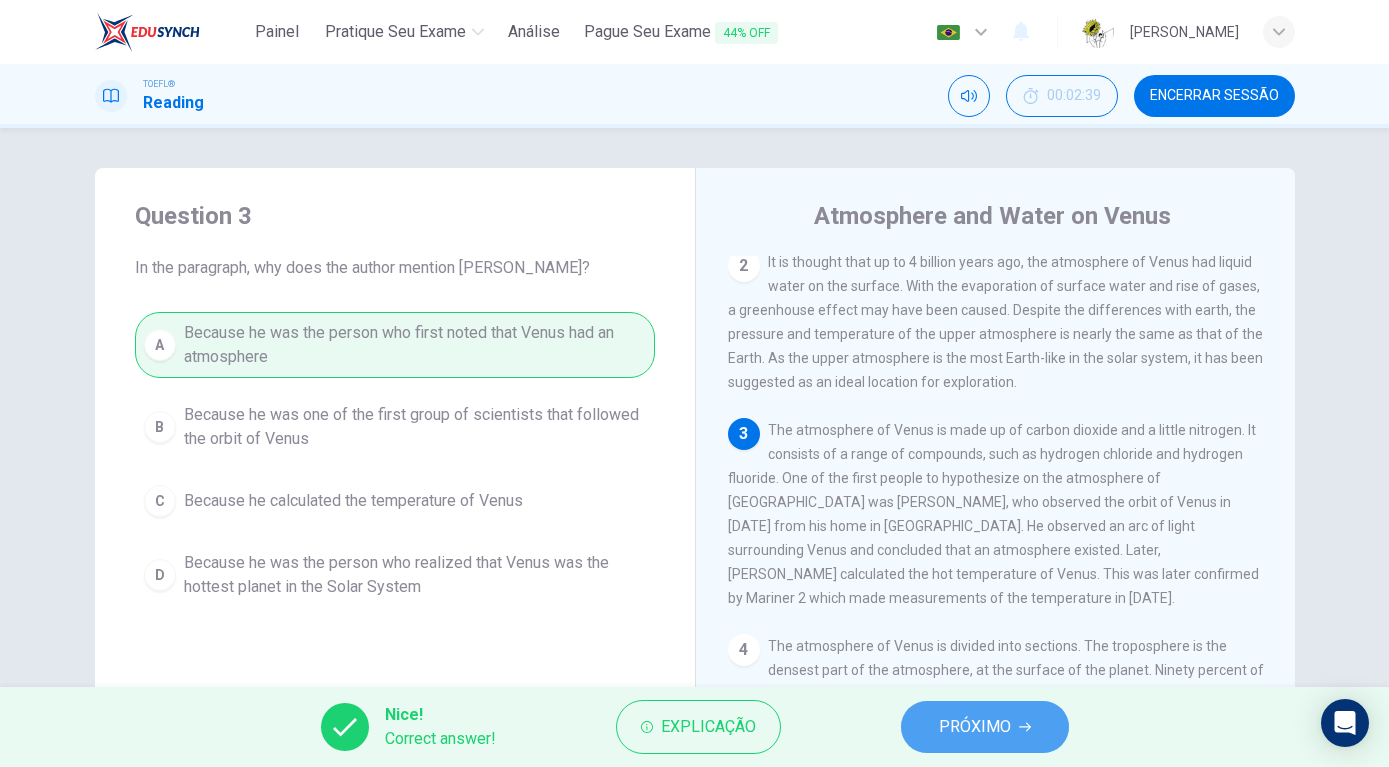 click on "PRÓXIMO" at bounding box center (975, 727) 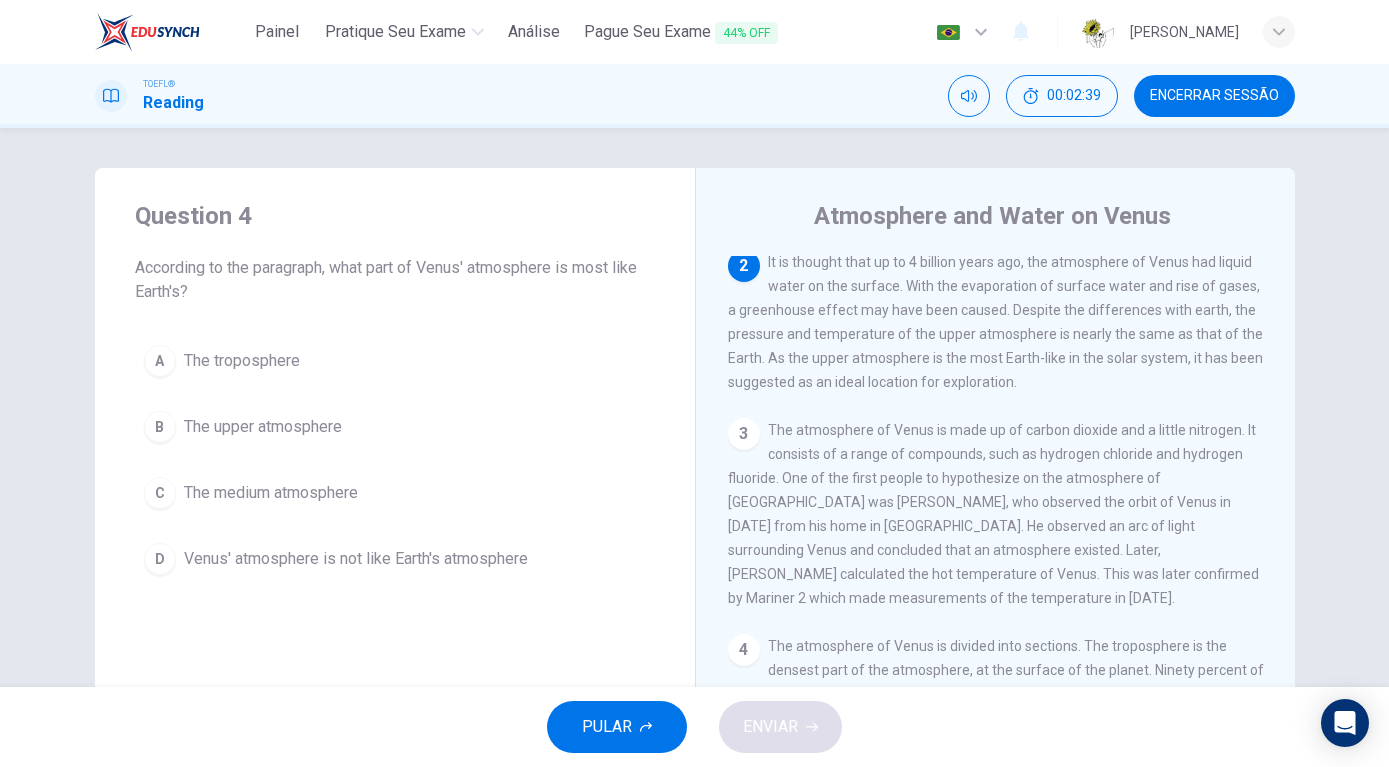 scroll, scrollTop: 199, scrollLeft: 0, axis: vertical 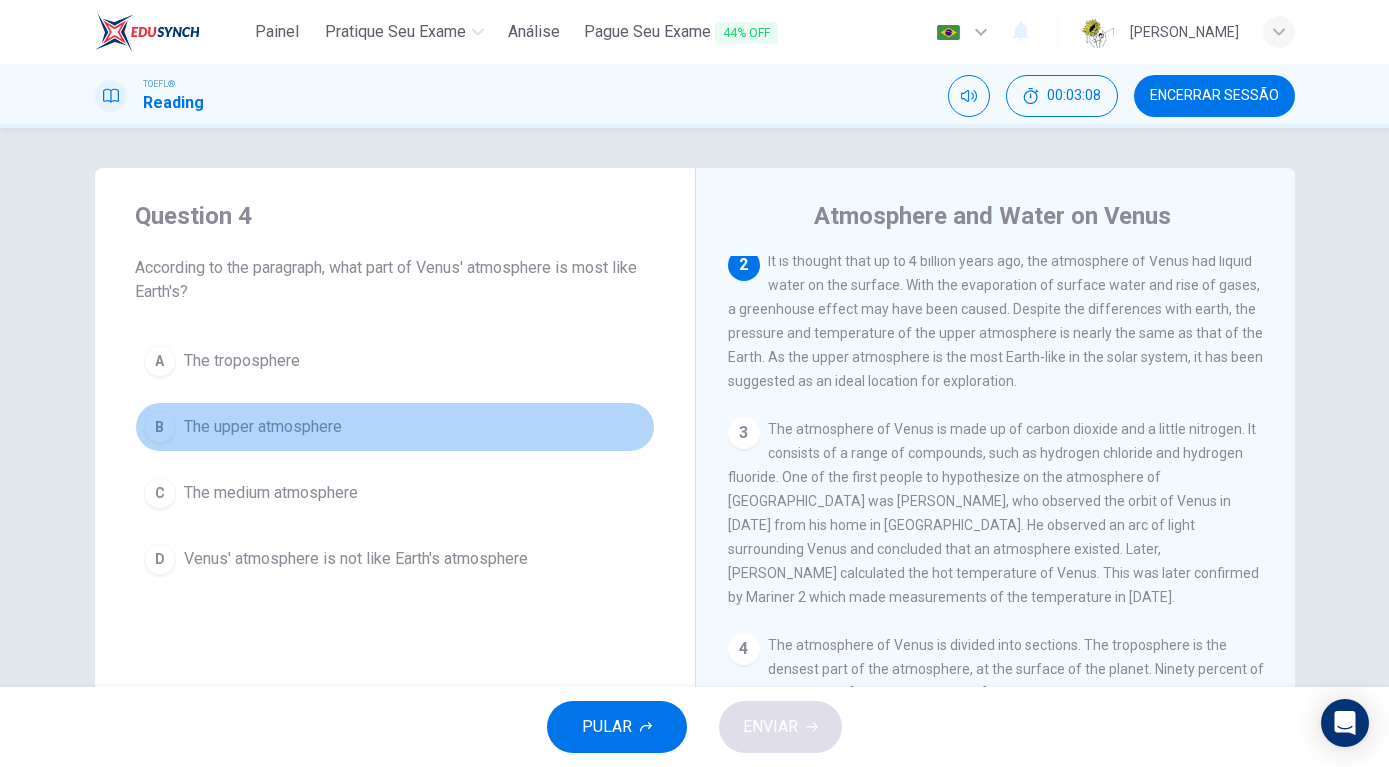 click on "B" at bounding box center [160, 427] 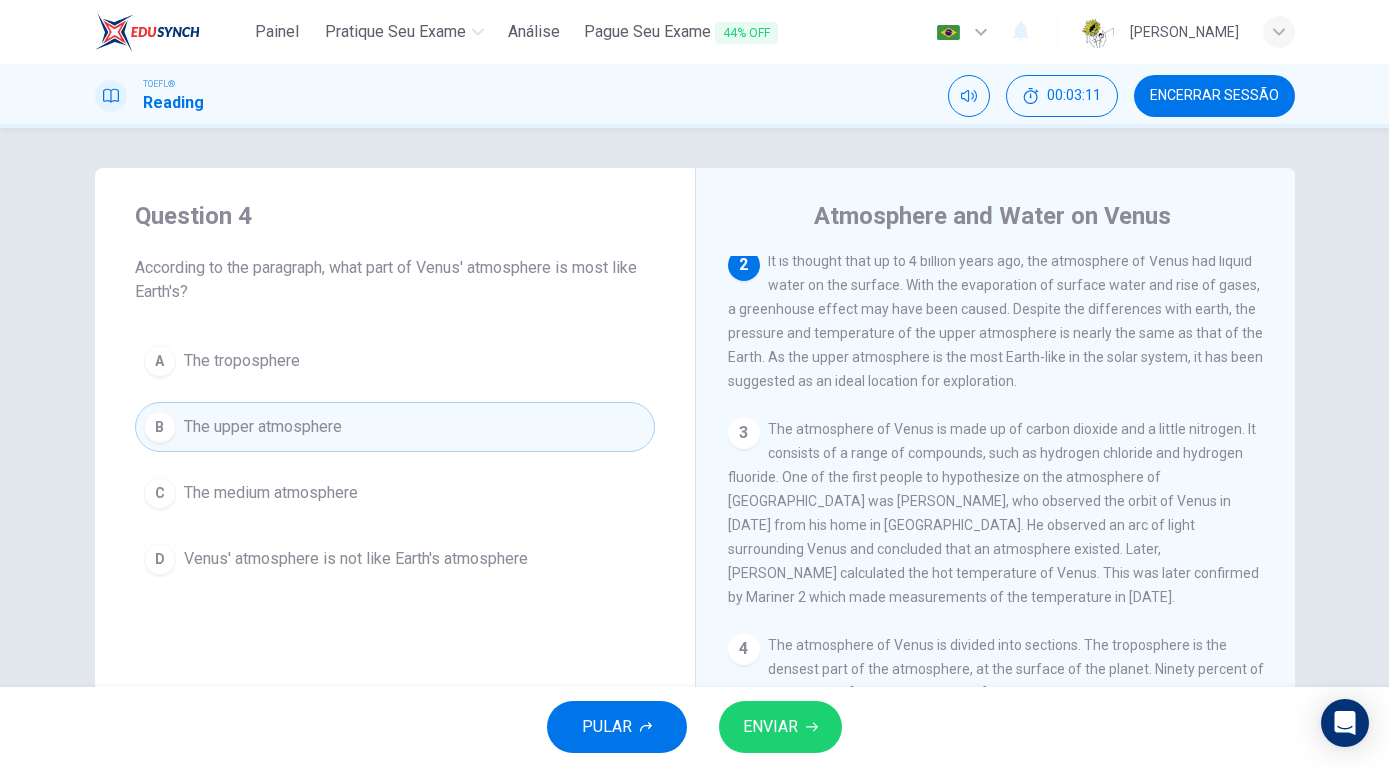 click on "ENVIAR" at bounding box center (770, 727) 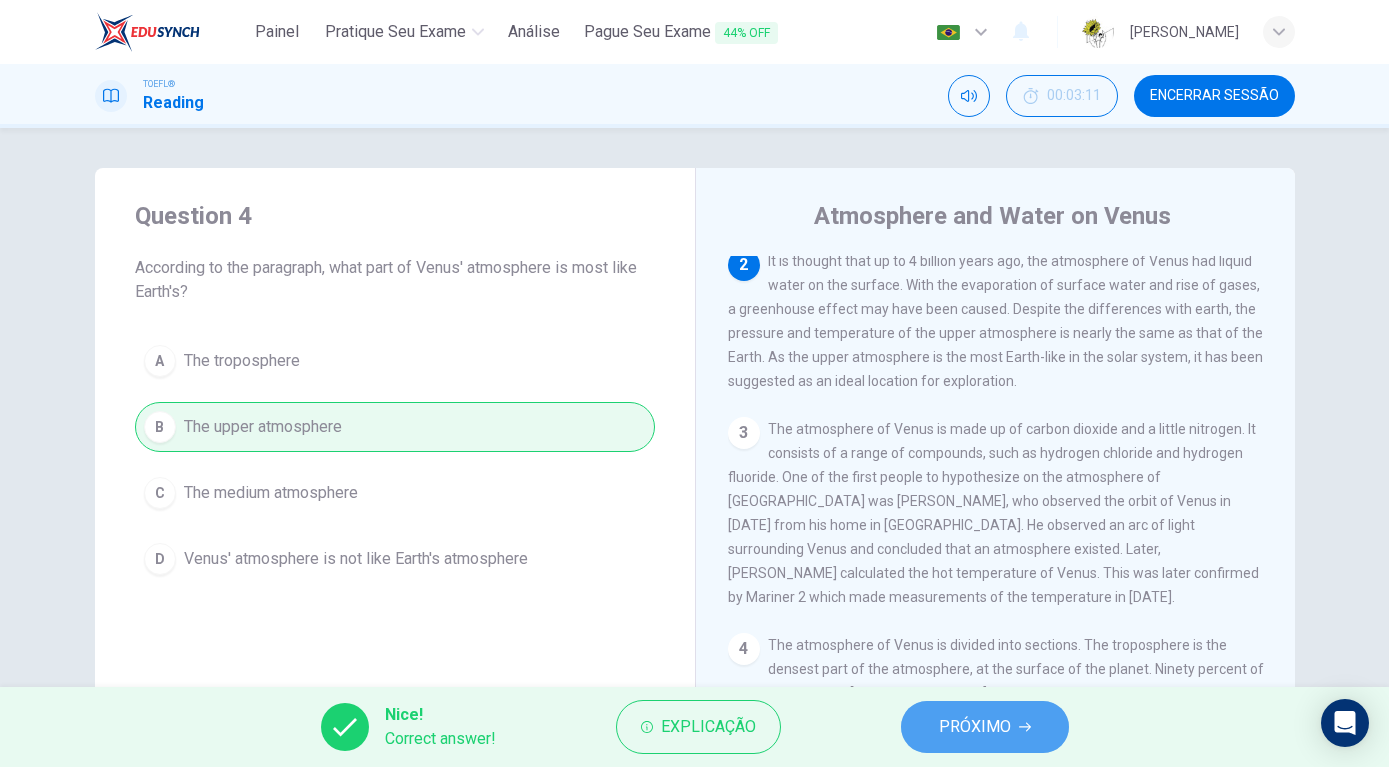click on "PRÓXIMO" at bounding box center (975, 727) 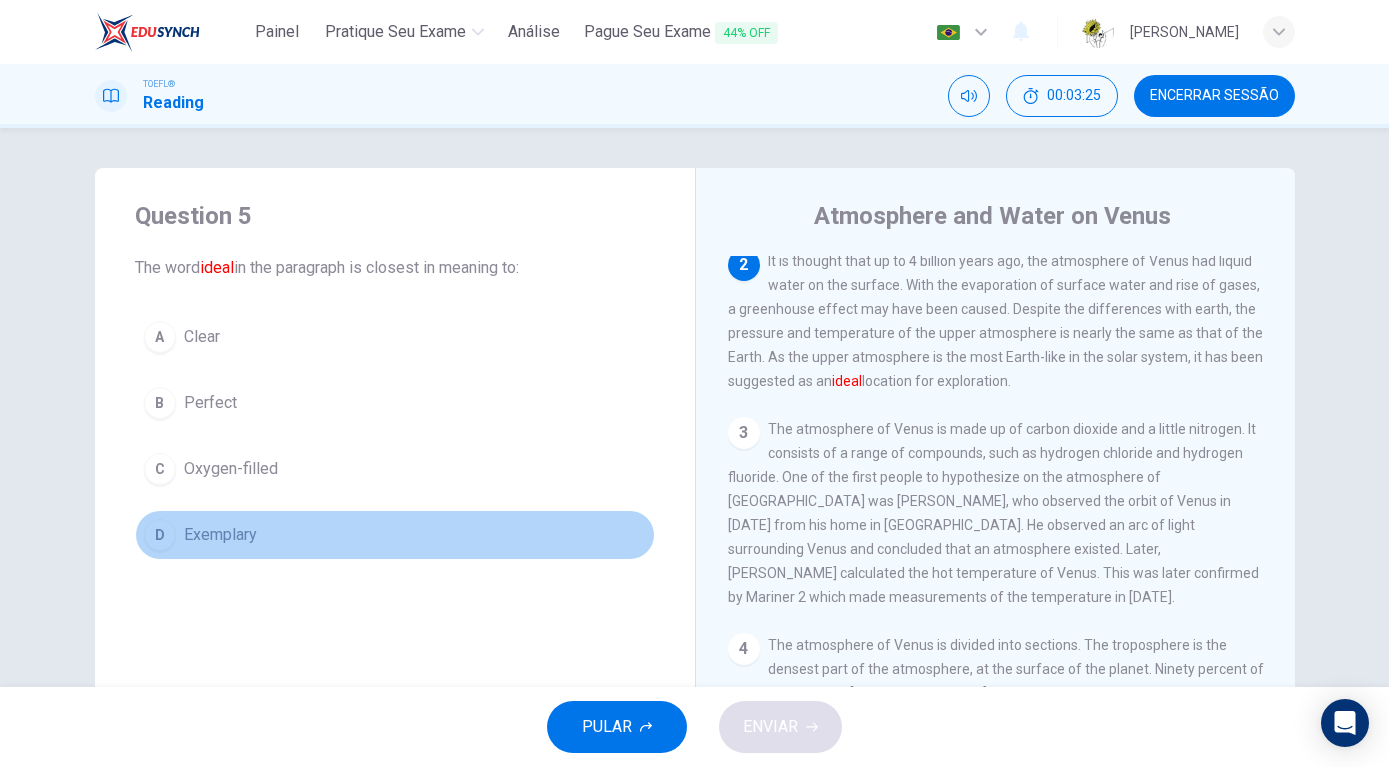 click on "D" at bounding box center (160, 535) 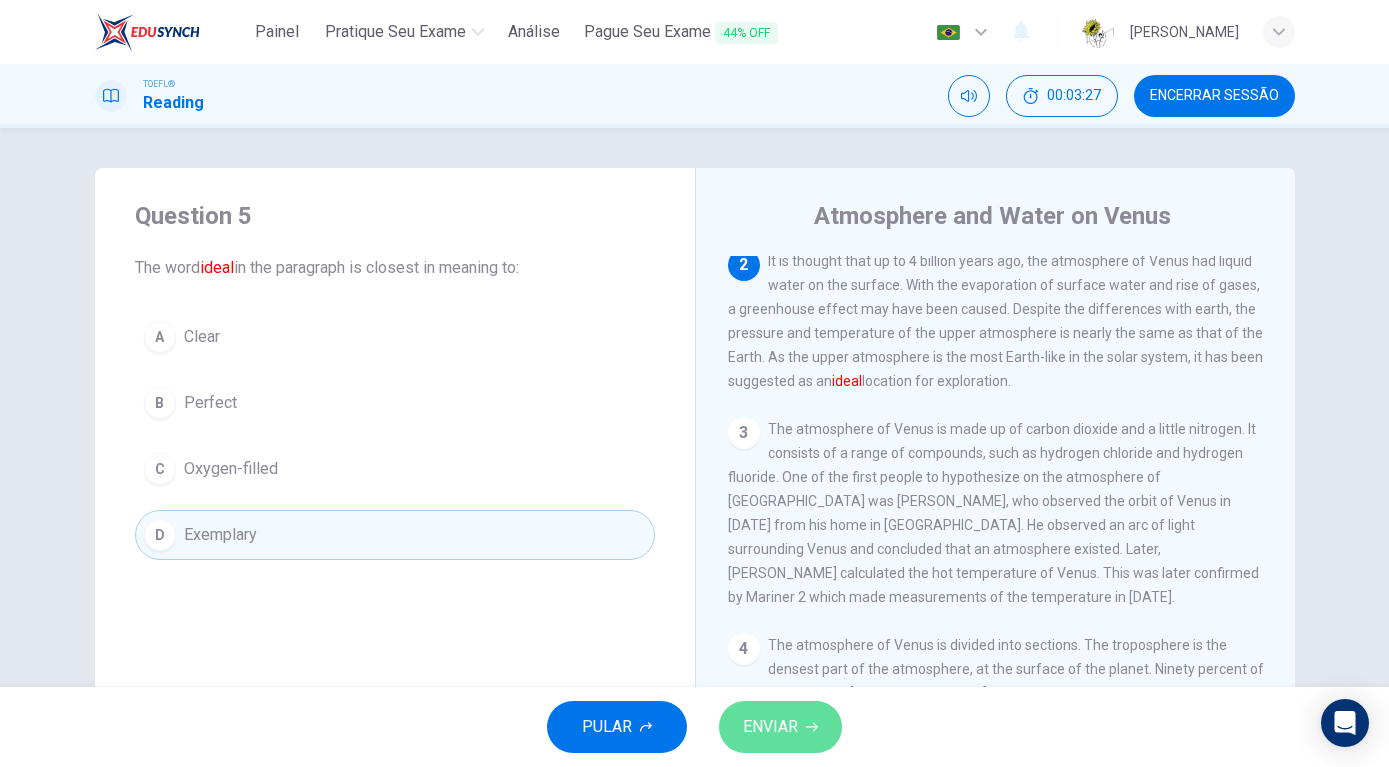 click on "ENVIAR" at bounding box center [780, 727] 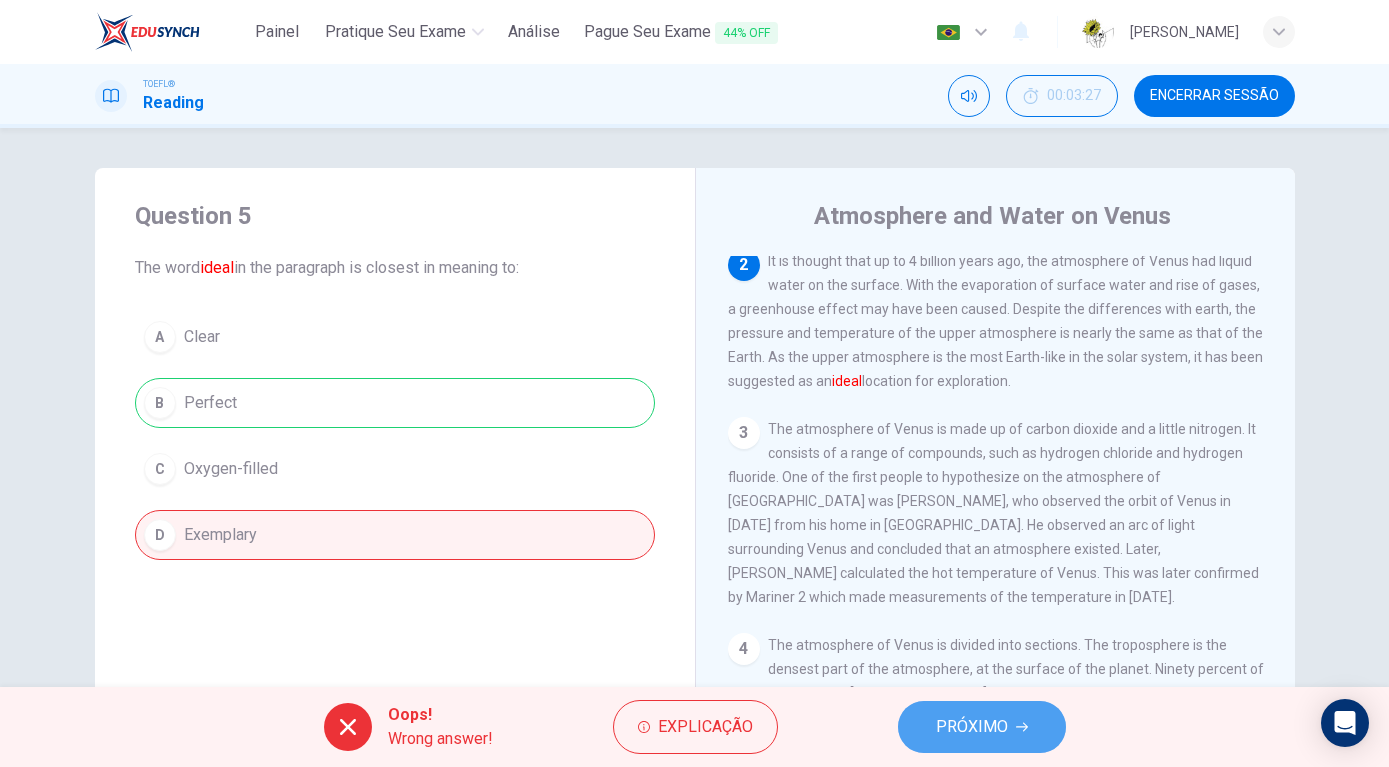 click on "PRÓXIMO" at bounding box center (972, 727) 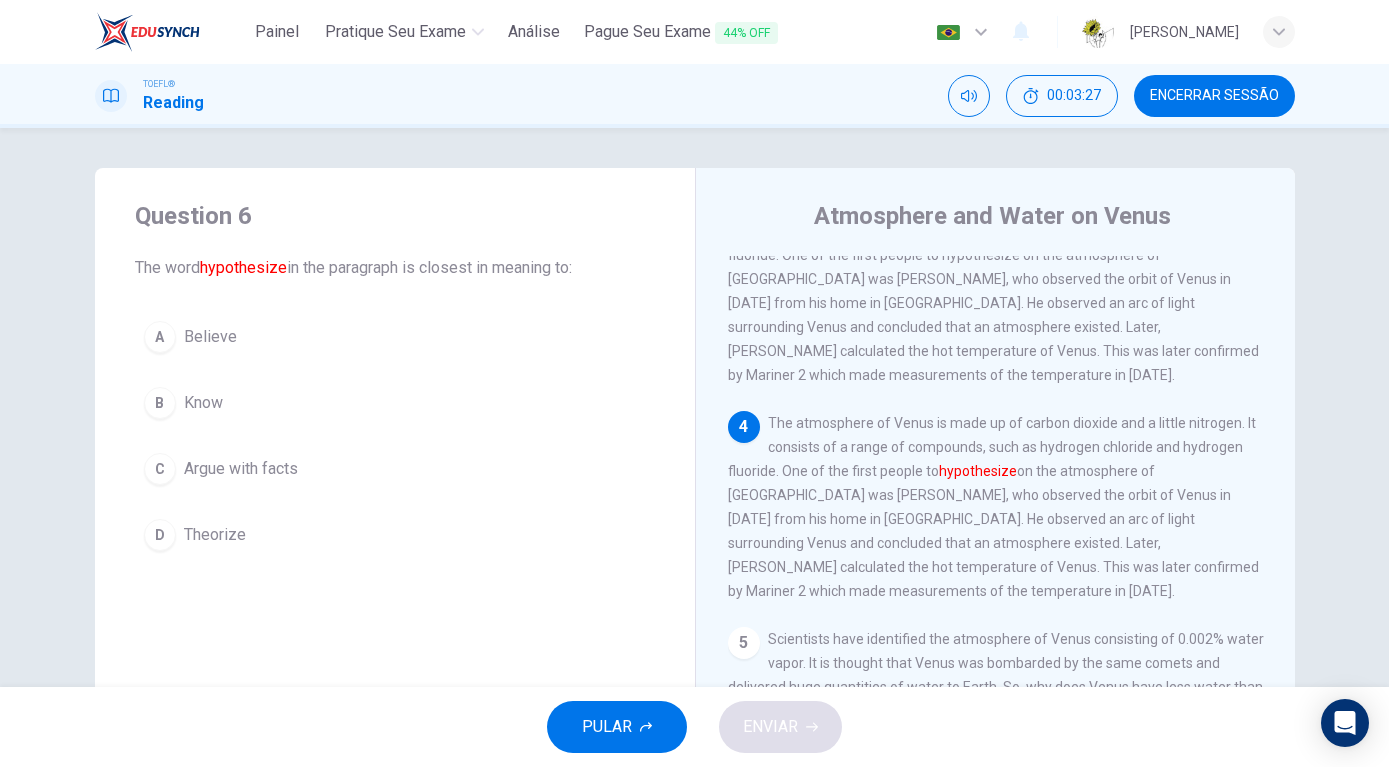 scroll, scrollTop: 422, scrollLeft: 0, axis: vertical 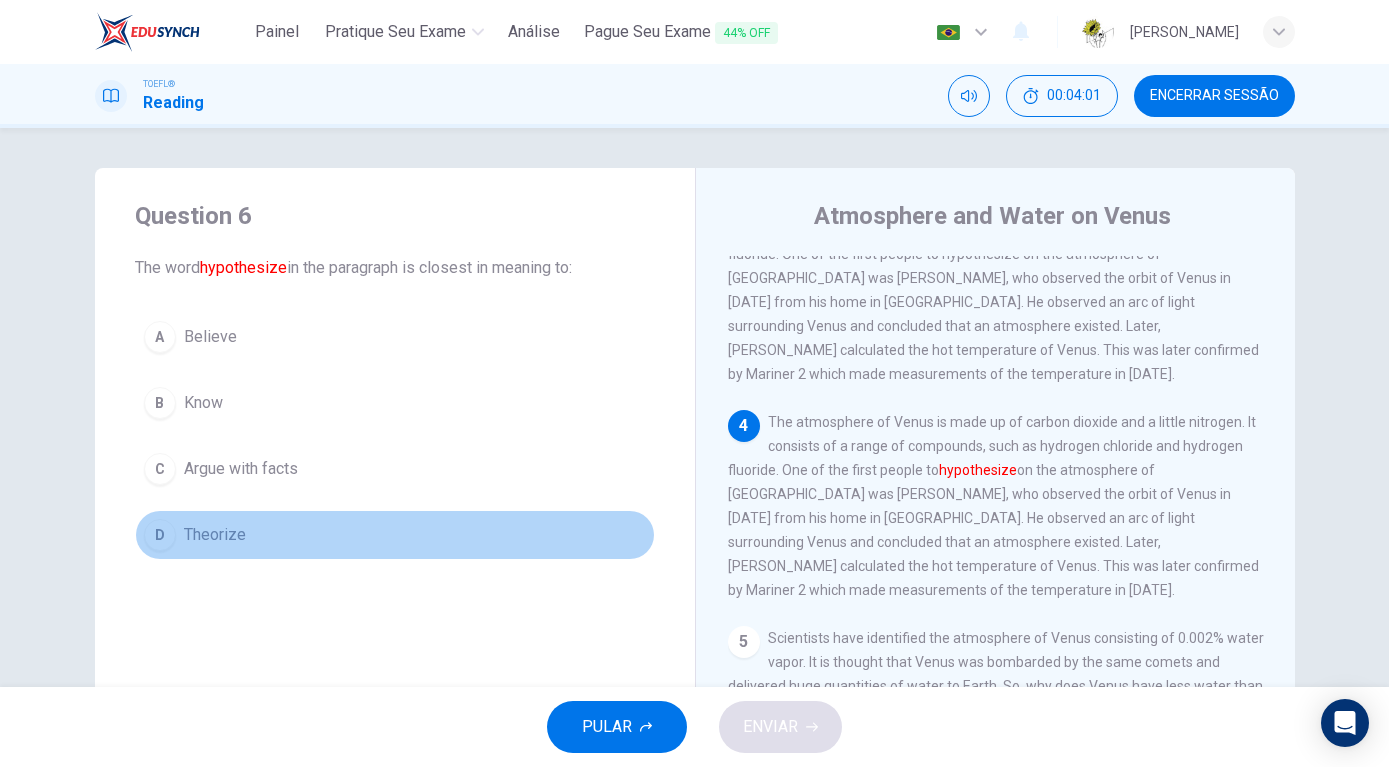 click on "D" at bounding box center [160, 535] 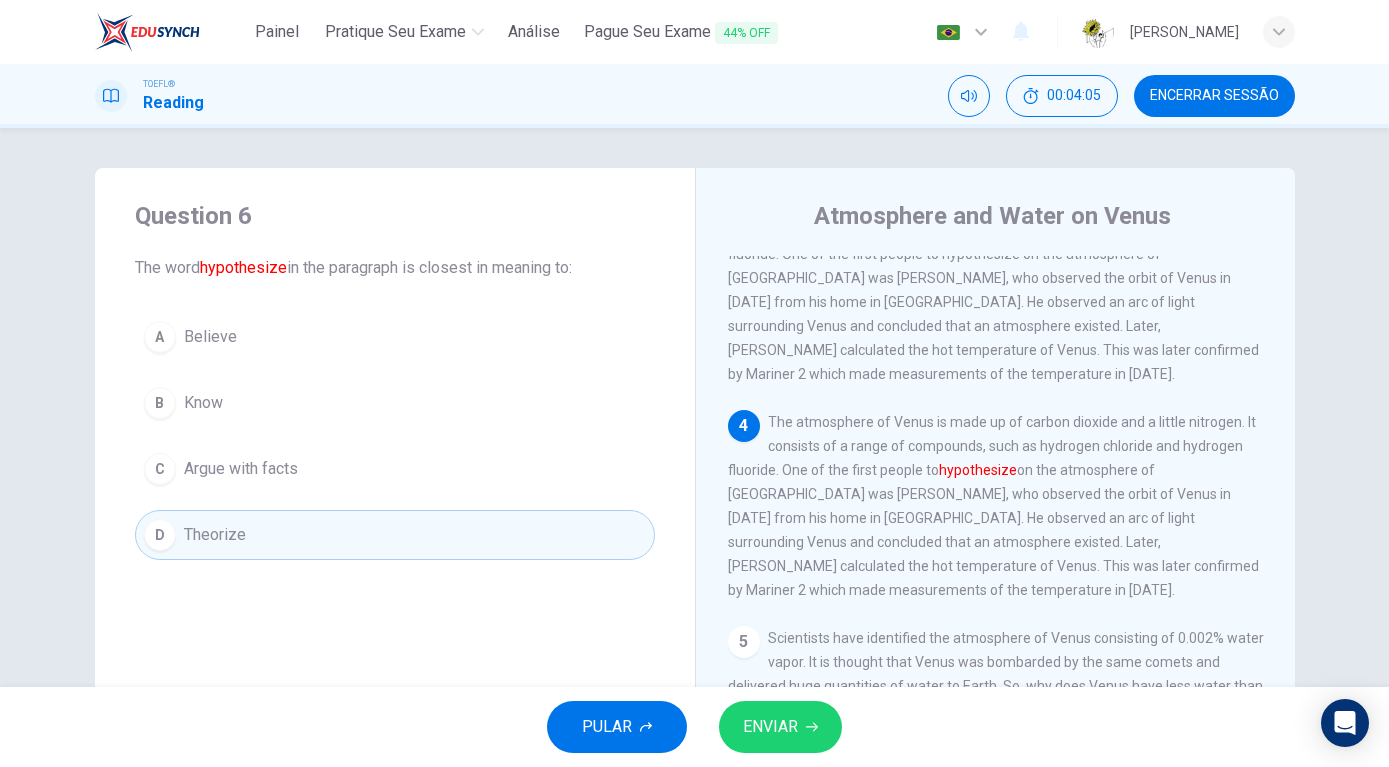 click on "ENVIAR" at bounding box center (780, 727) 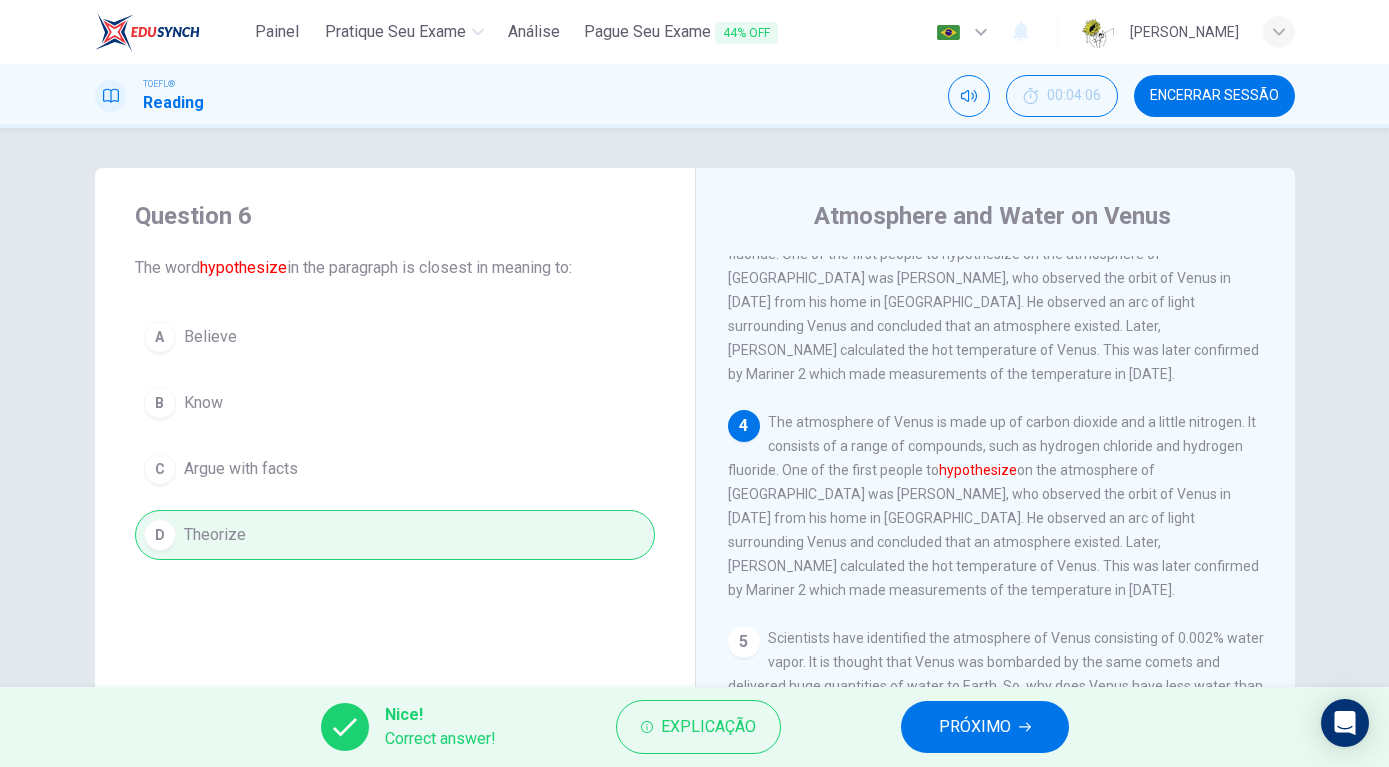 click on "Nice! Correct answer! Explicação PRÓXIMO" at bounding box center (694, 727) 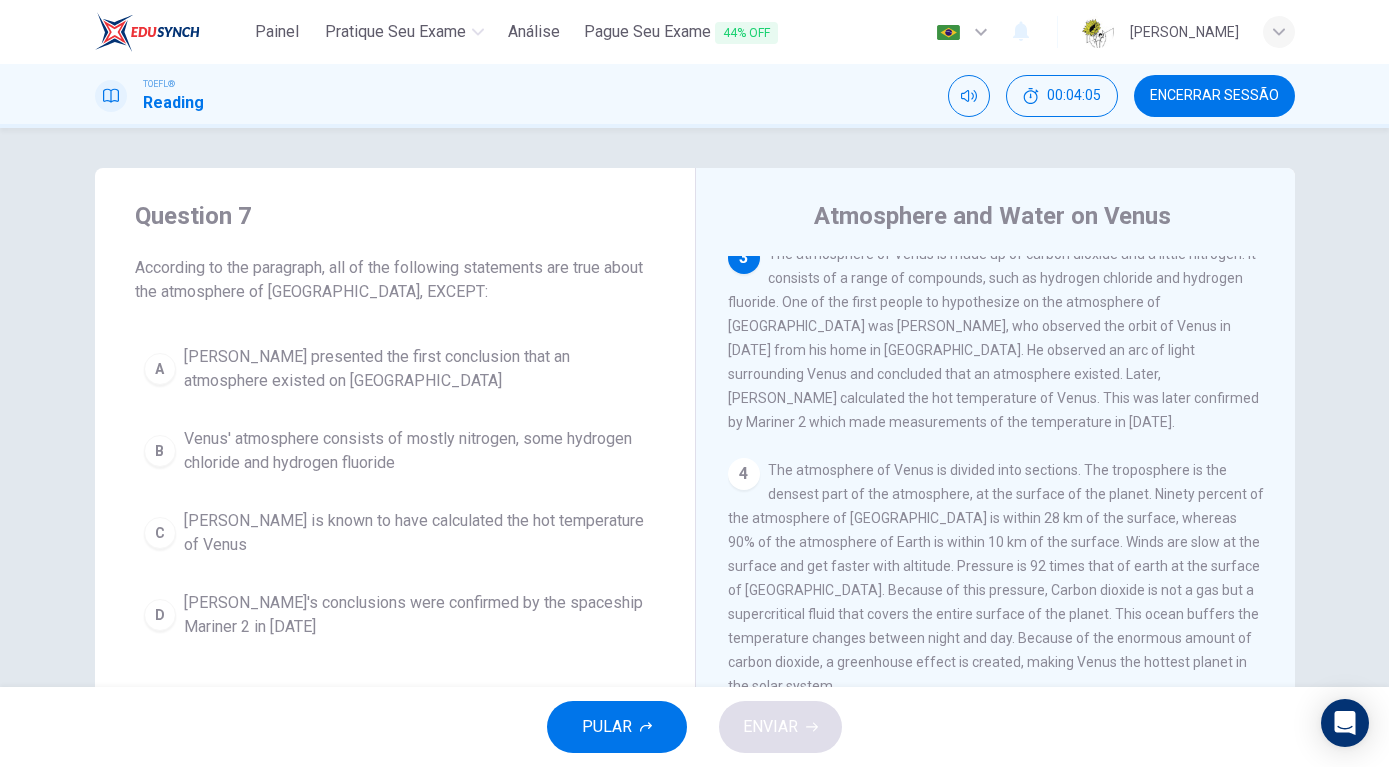 scroll, scrollTop: 373, scrollLeft: 0, axis: vertical 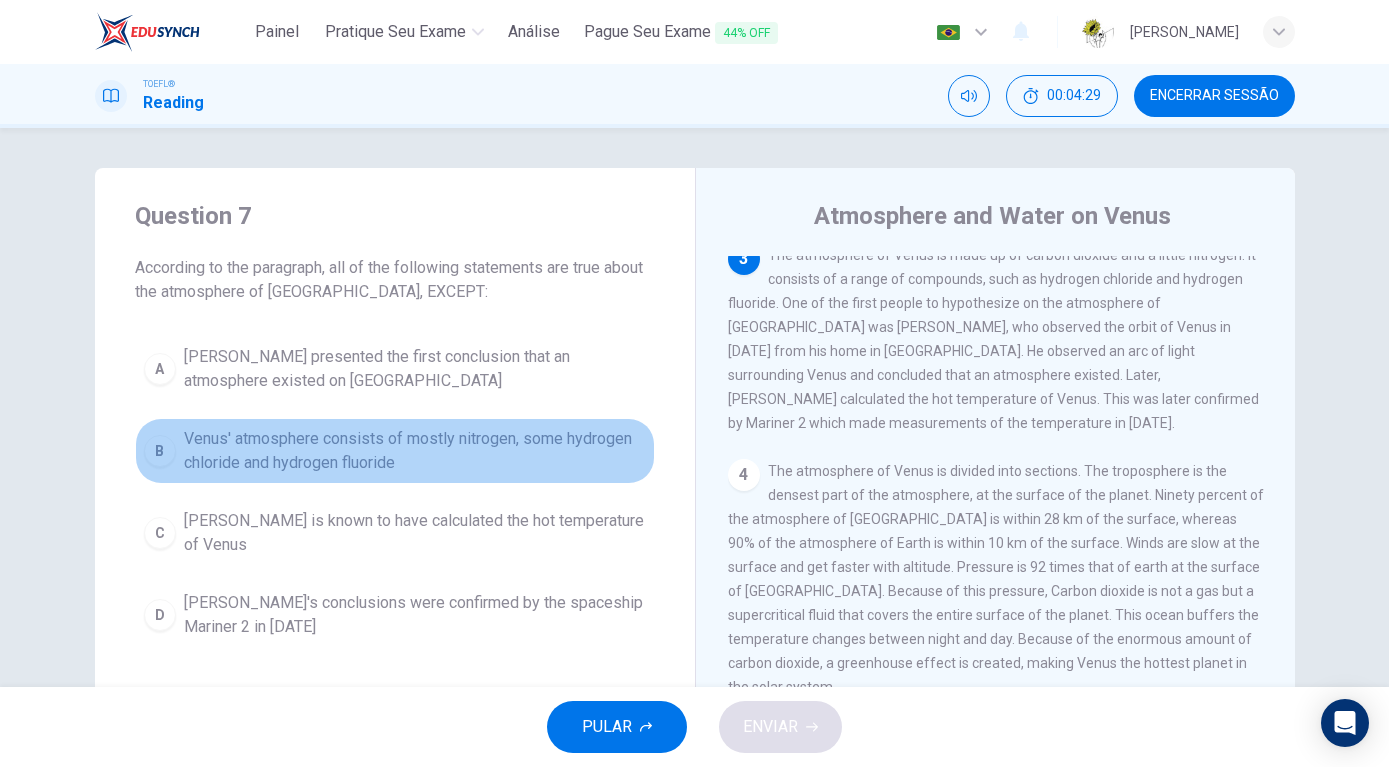 click on "B" at bounding box center (160, 451) 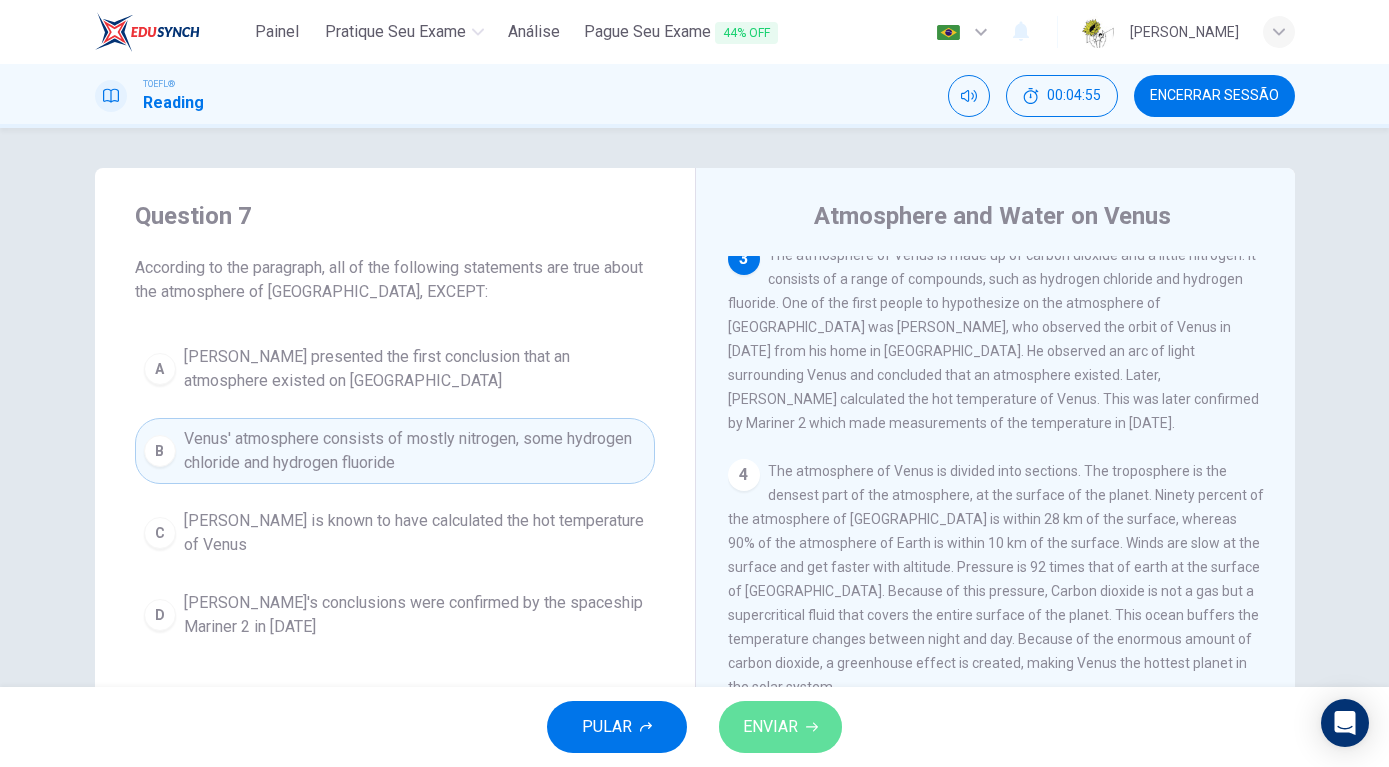 click on "ENVIAR" at bounding box center (780, 727) 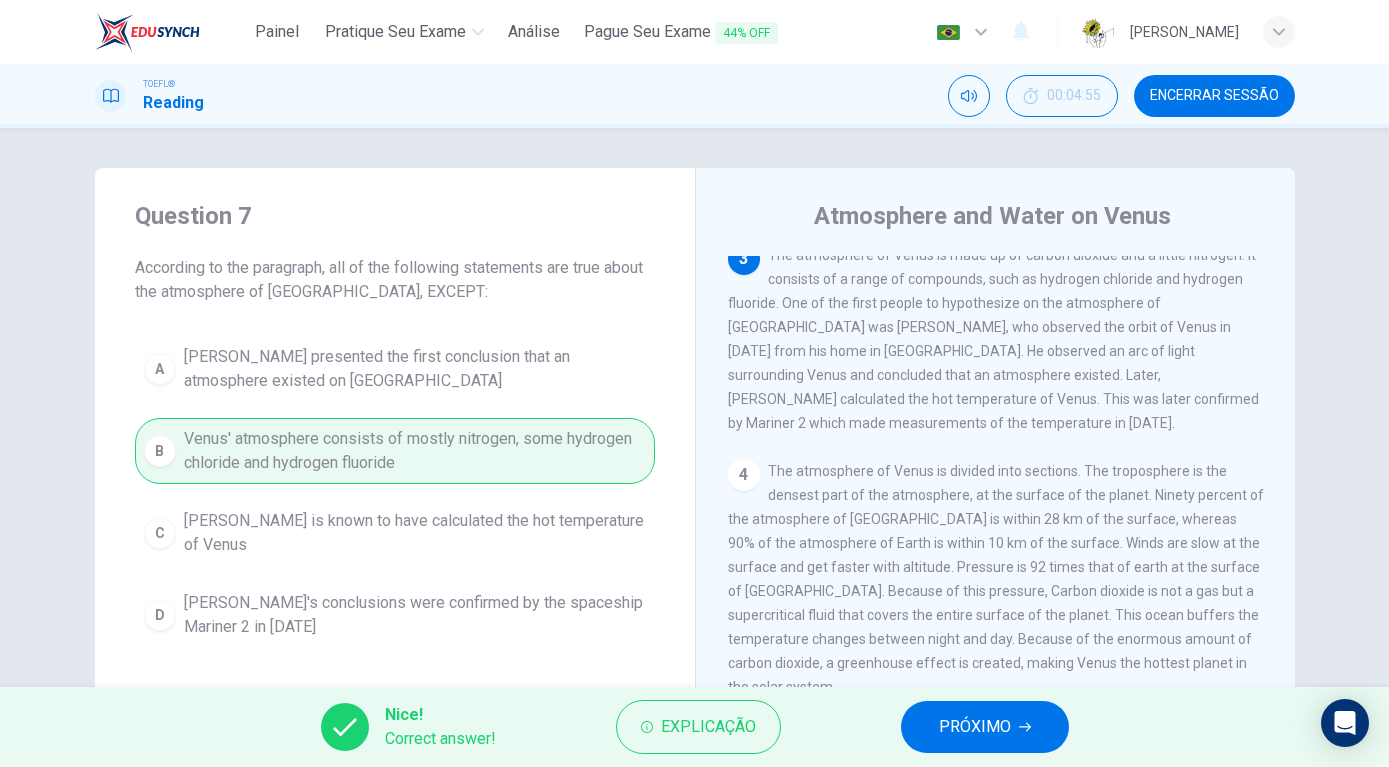 click on "PRÓXIMO" at bounding box center [975, 727] 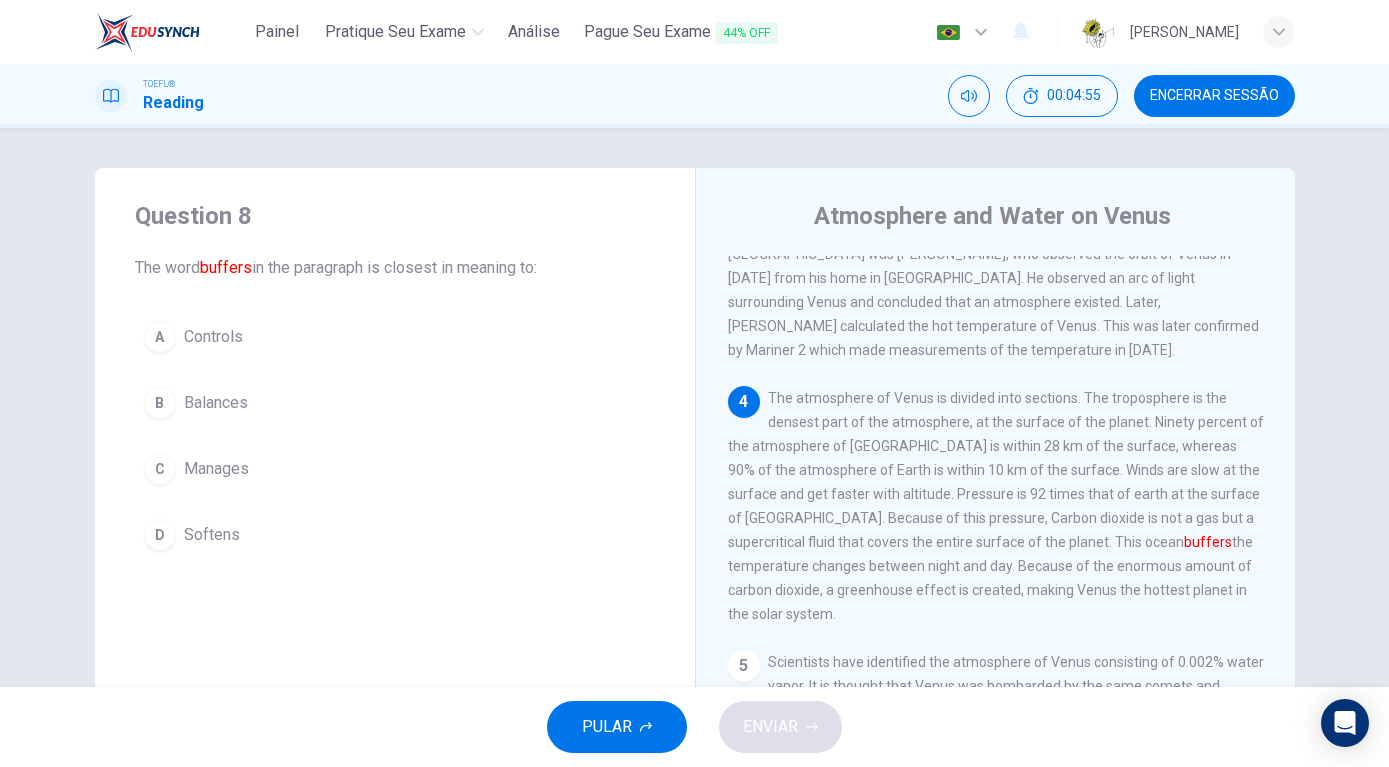 scroll, scrollTop: 447, scrollLeft: 0, axis: vertical 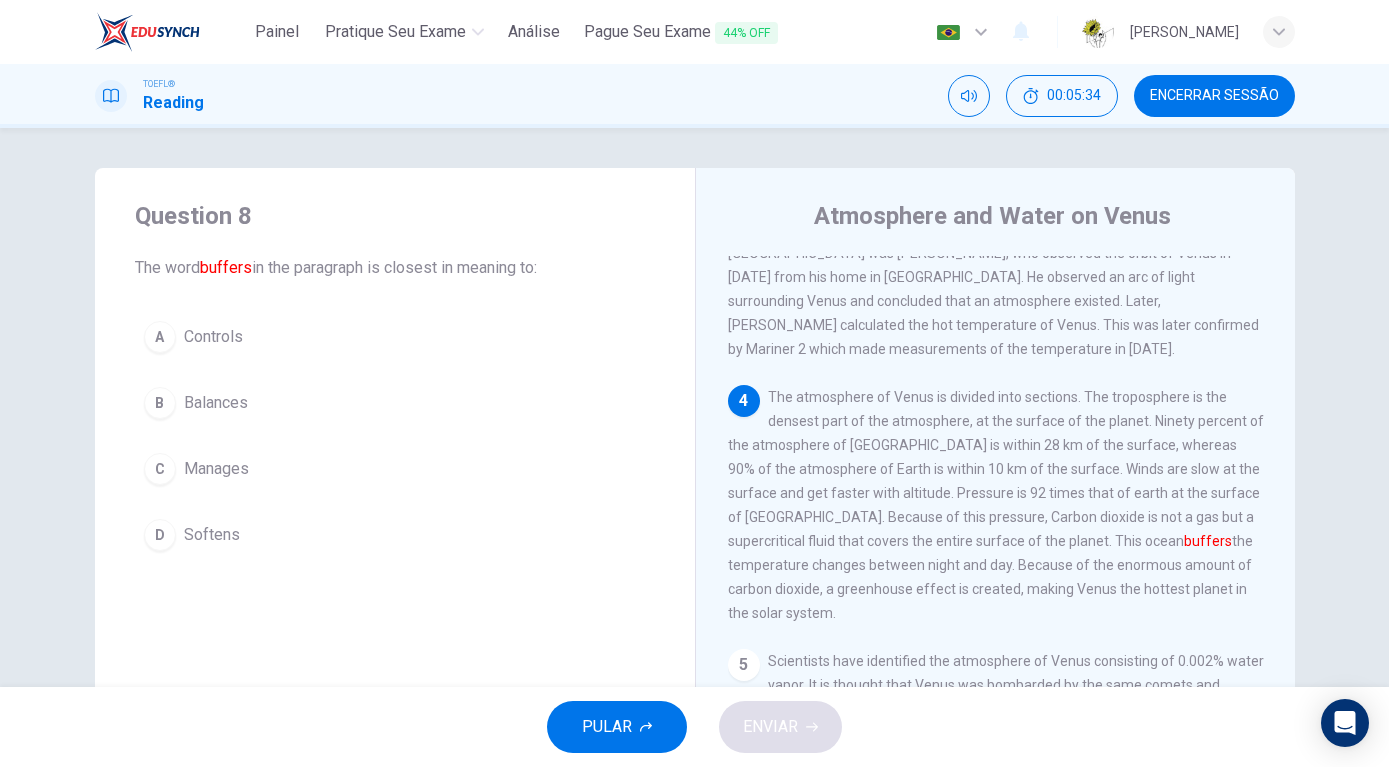 click on "B" at bounding box center [160, 403] 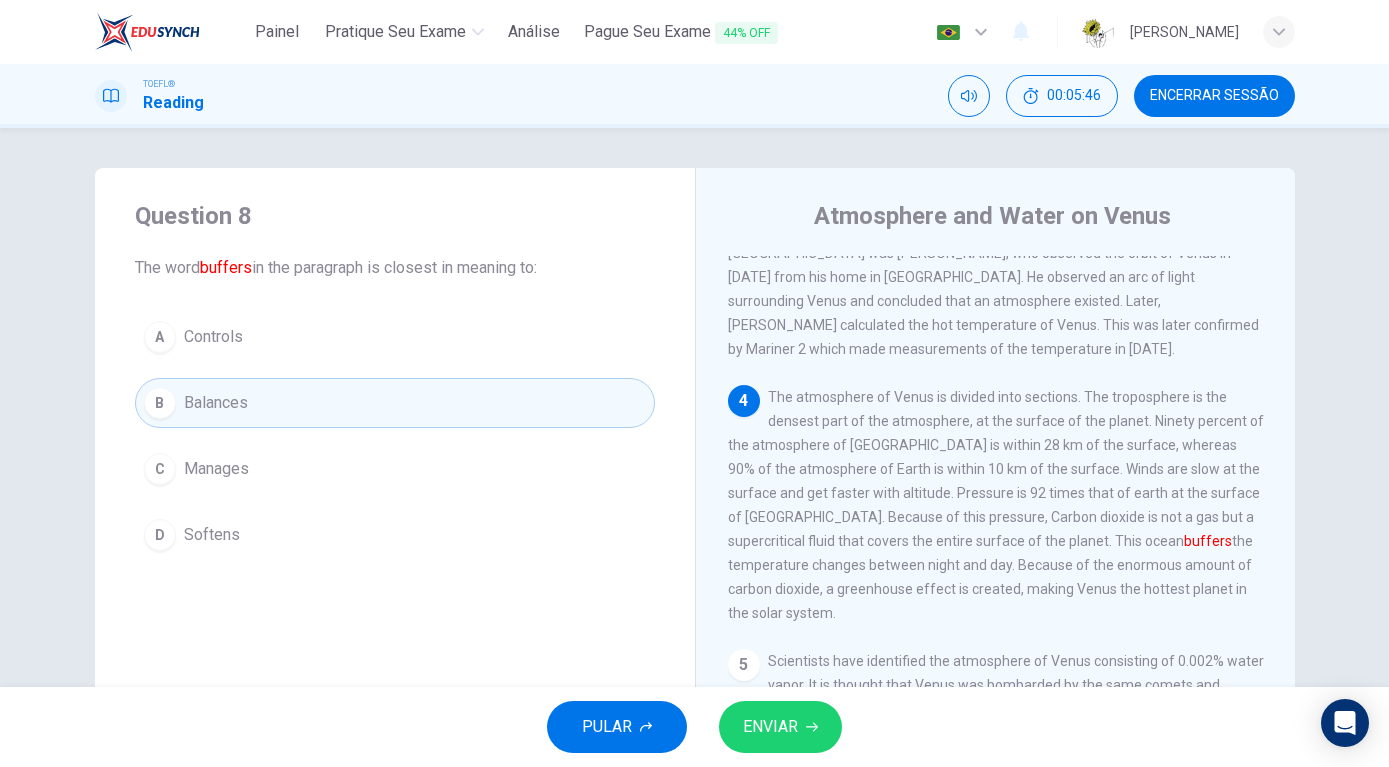 click on "ENVIAR" at bounding box center (770, 727) 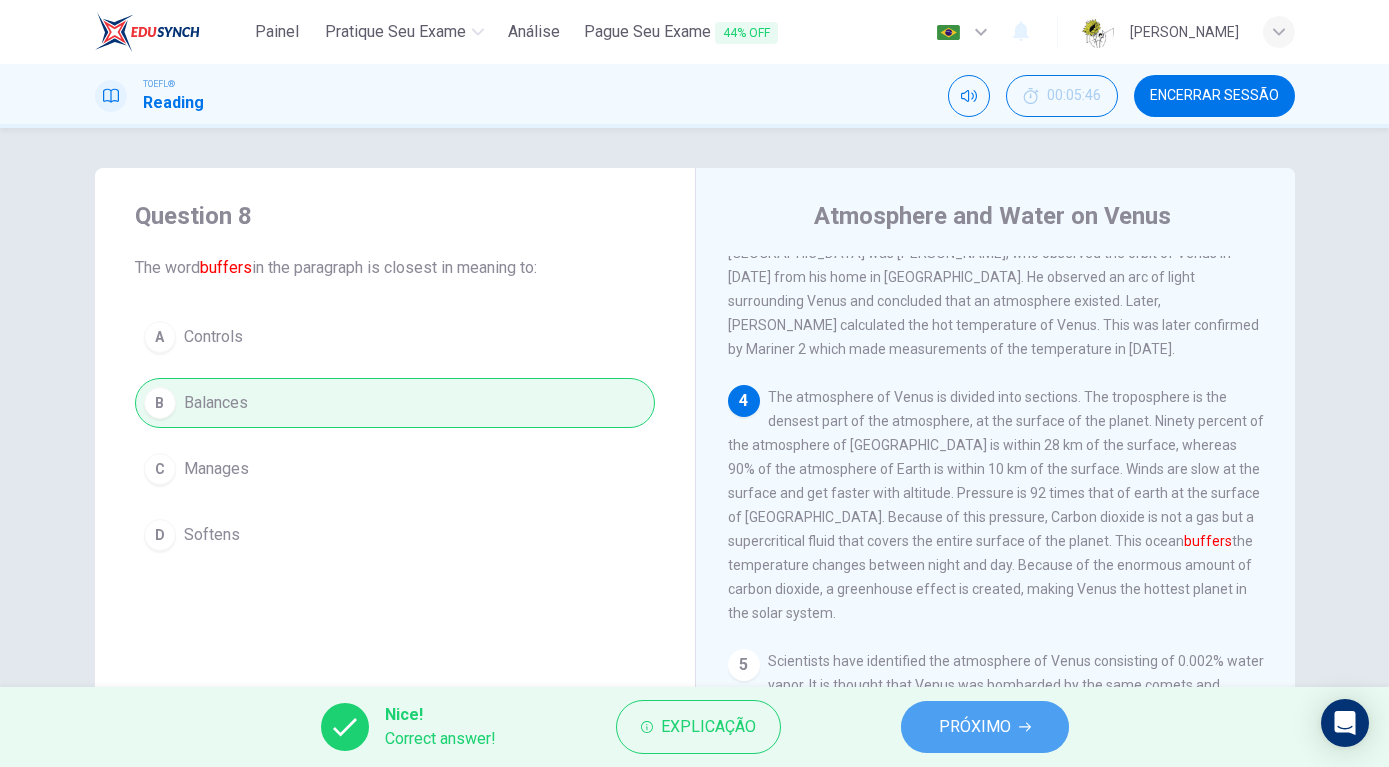 click on "PRÓXIMO" at bounding box center (975, 727) 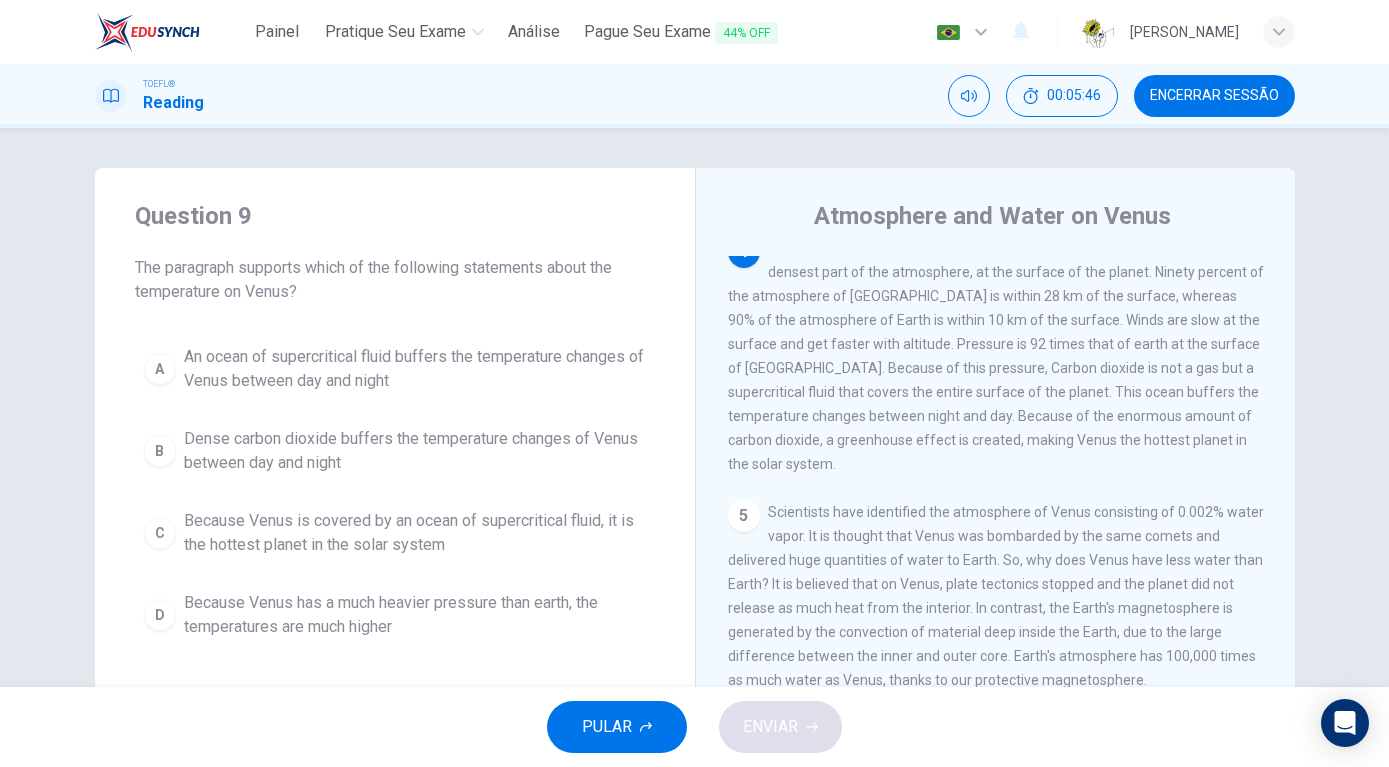 scroll, scrollTop: 597, scrollLeft: 0, axis: vertical 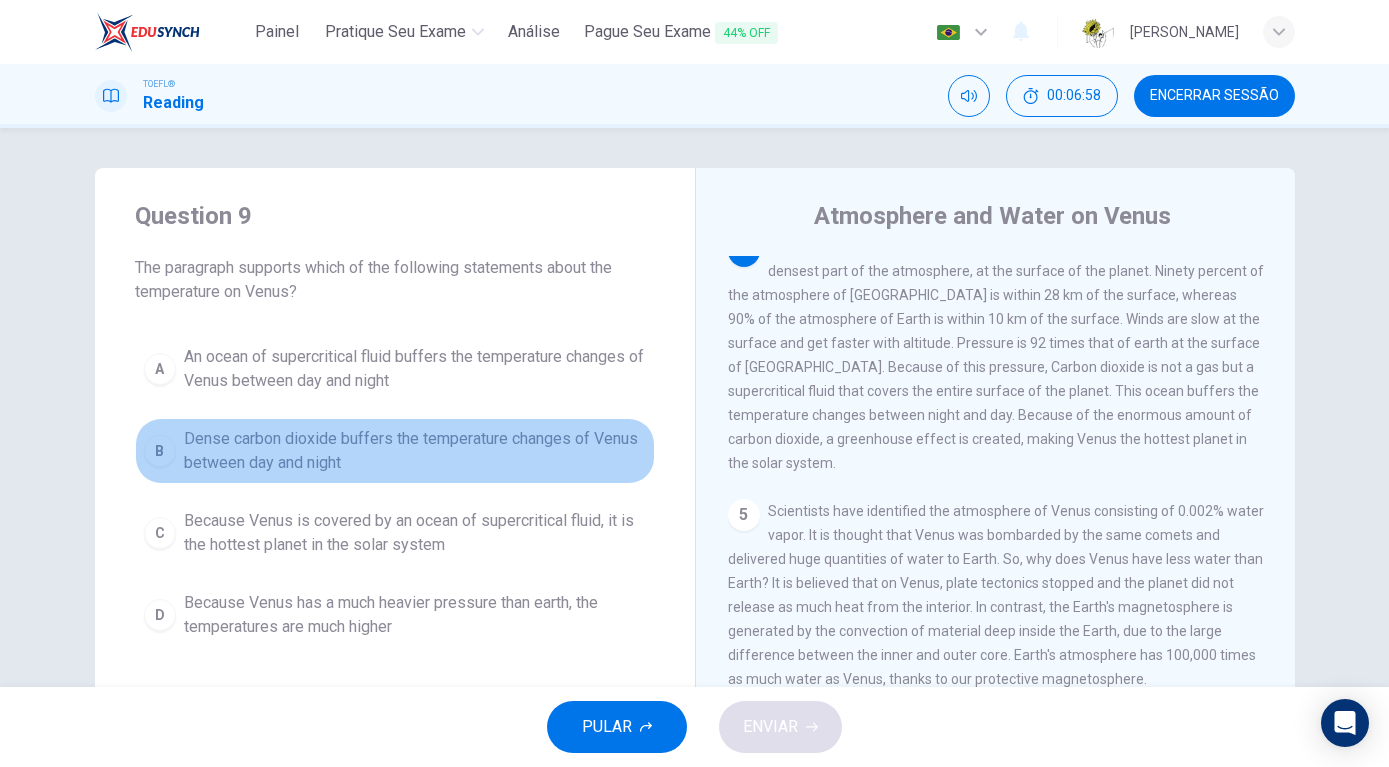 click on "B" at bounding box center [160, 451] 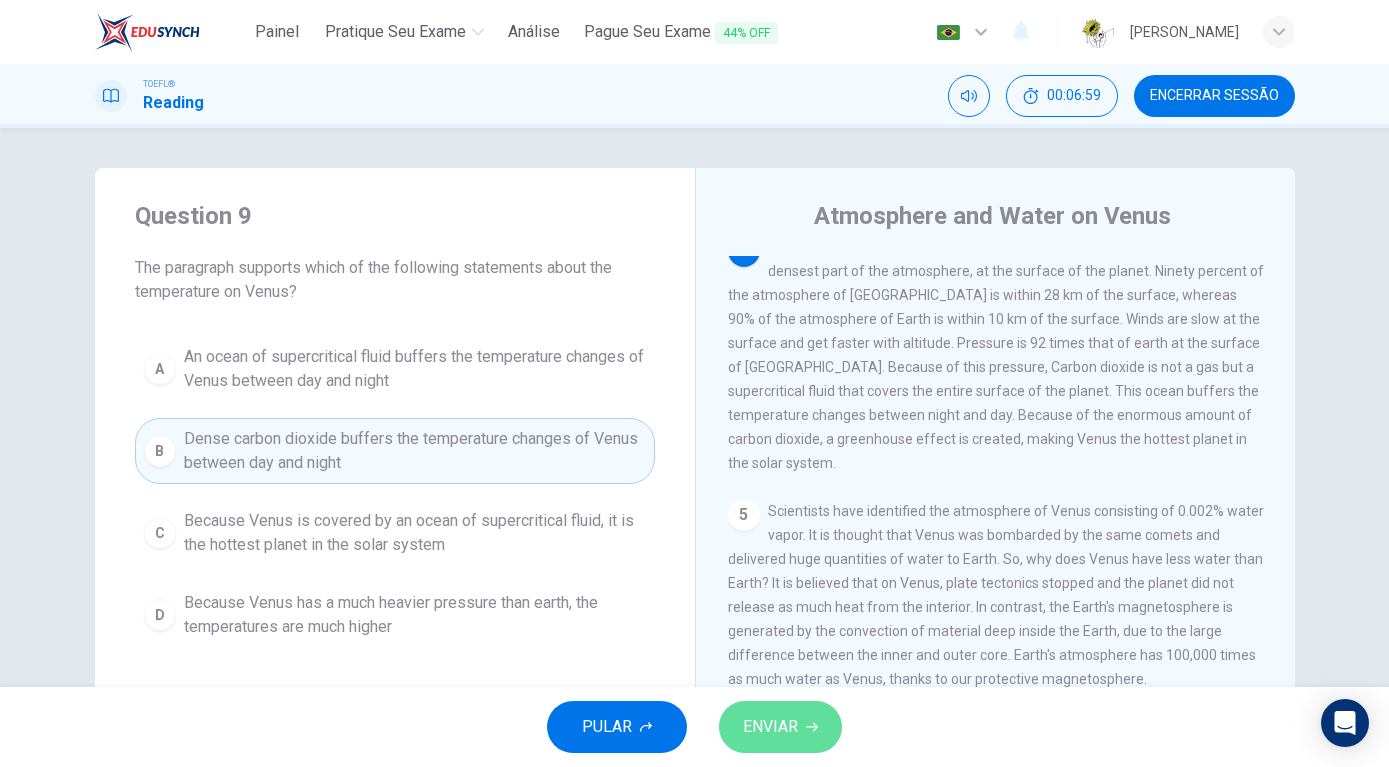 click on "ENVIAR" at bounding box center [770, 727] 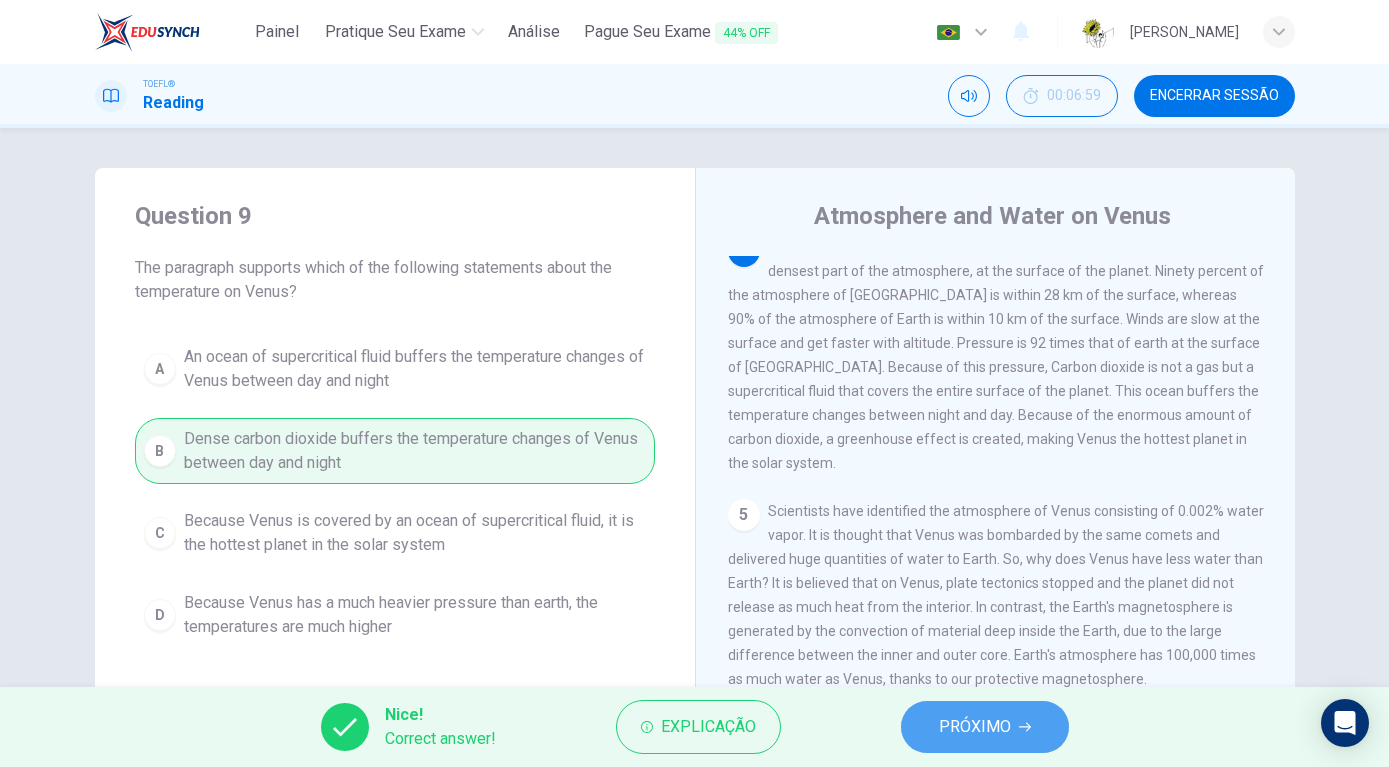 click on "PRÓXIMO" at bounding box center (985, 727) 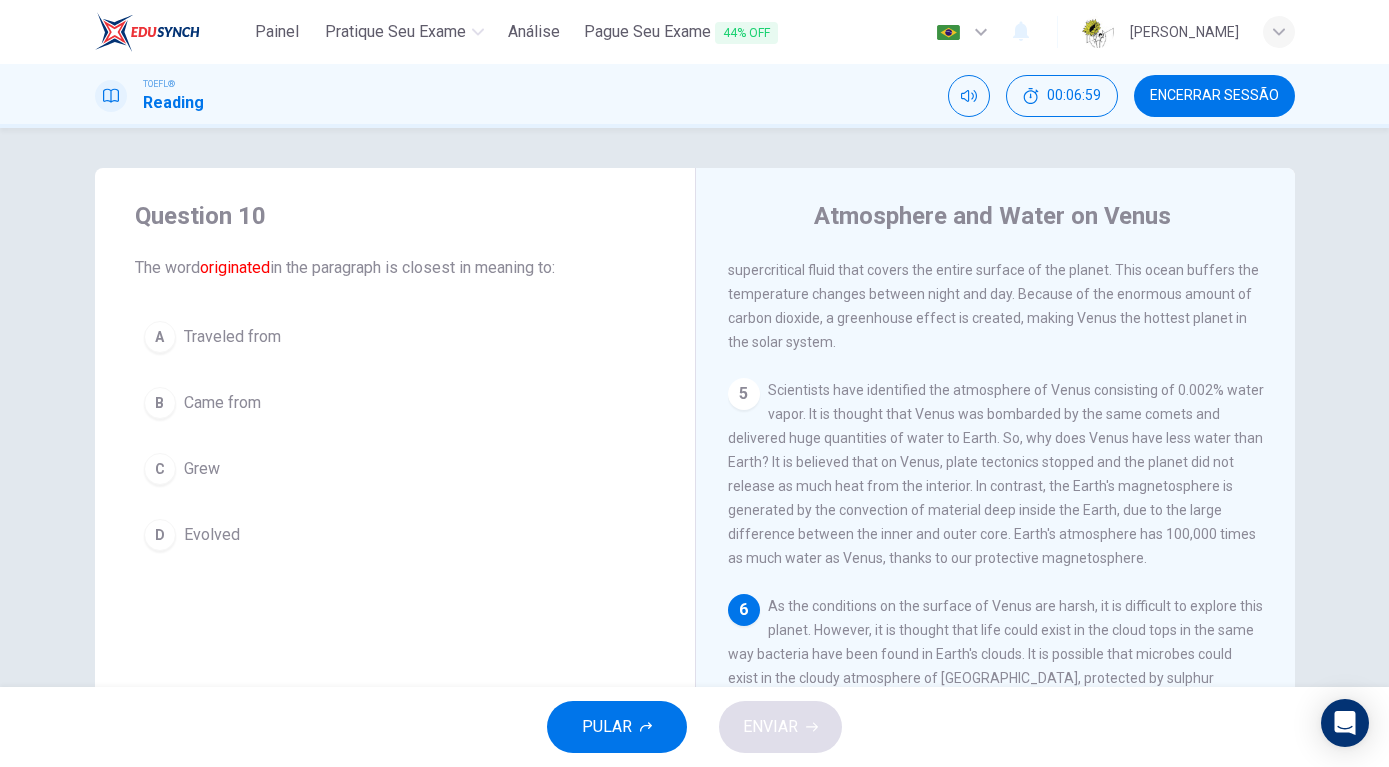 scroll, scrollTop: 719, scrollLeft: 0, axis: vertical 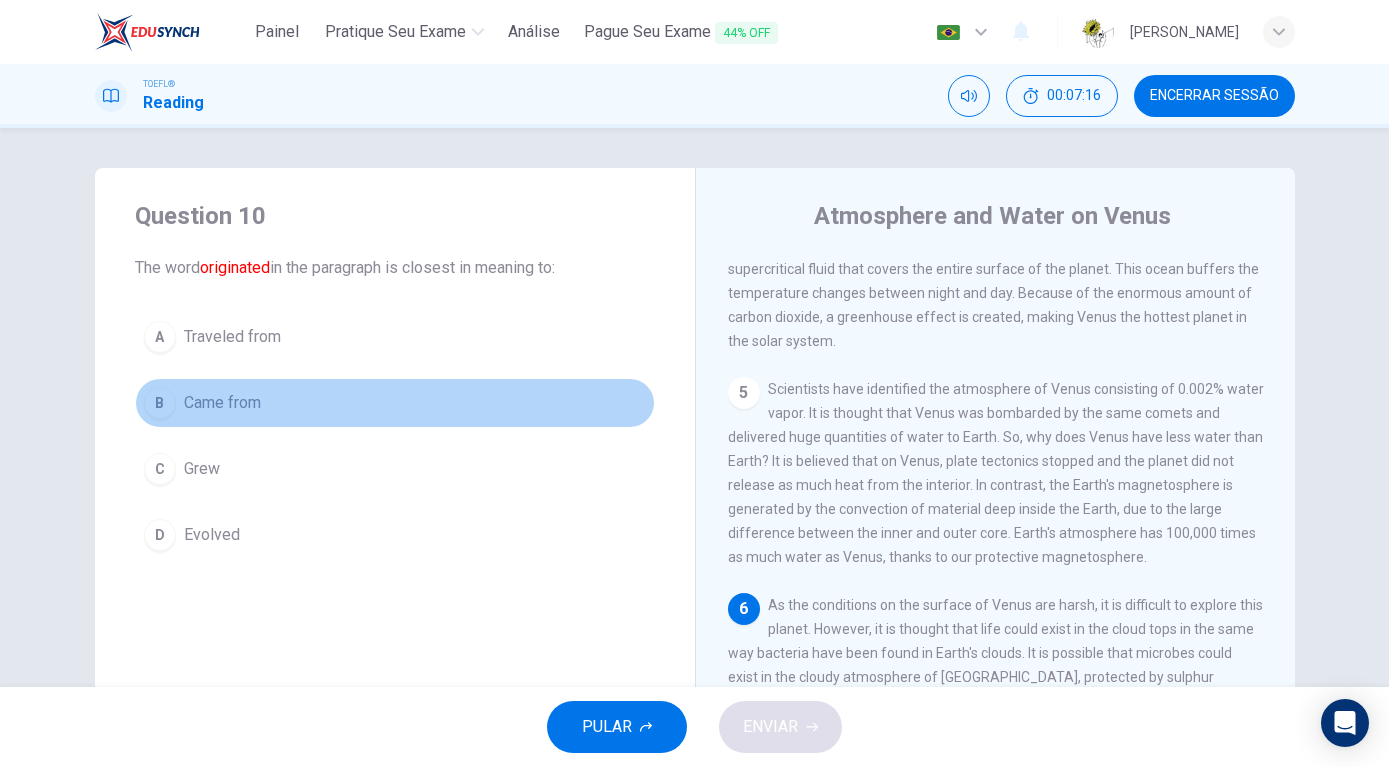 click on "B" at bounding box center (160, 403) 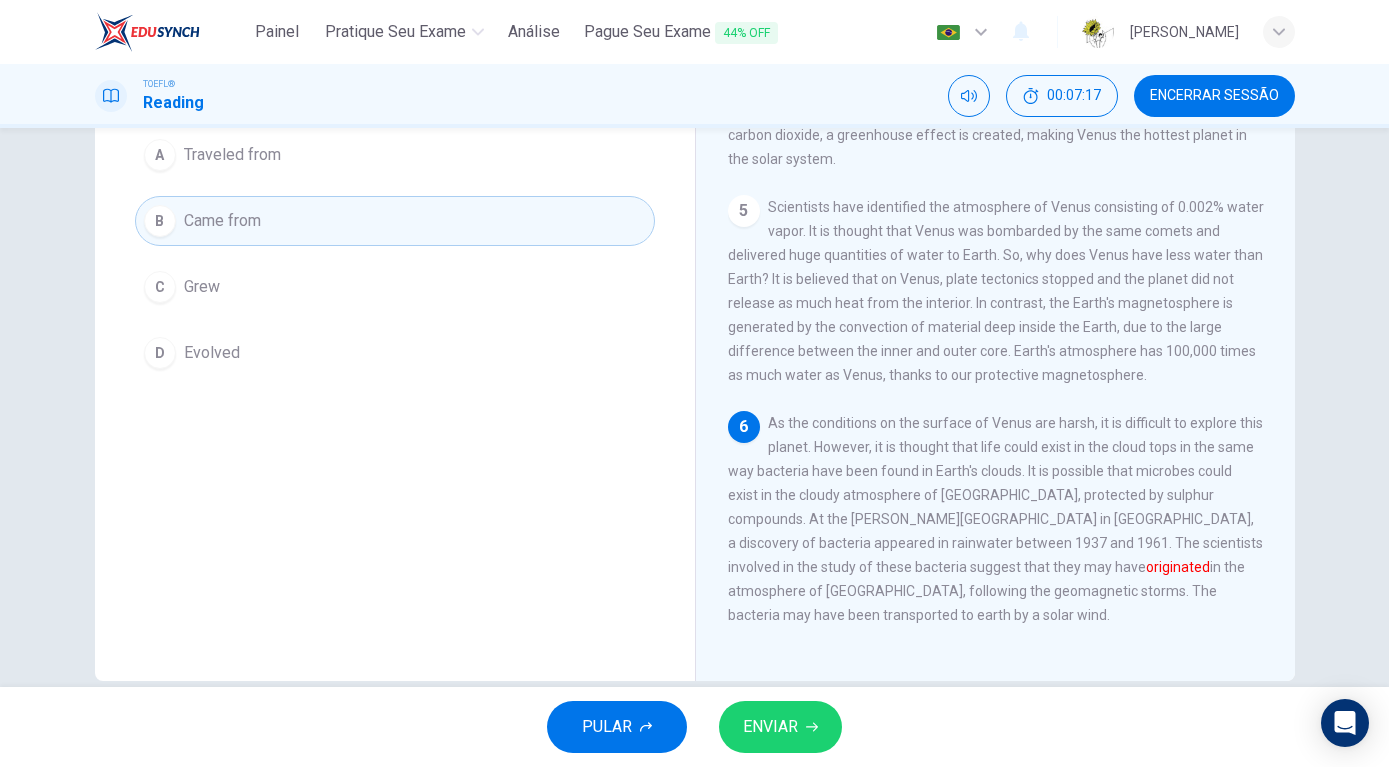scroll, scrollTop: 216, scrollLeft: 0, axis: vertical 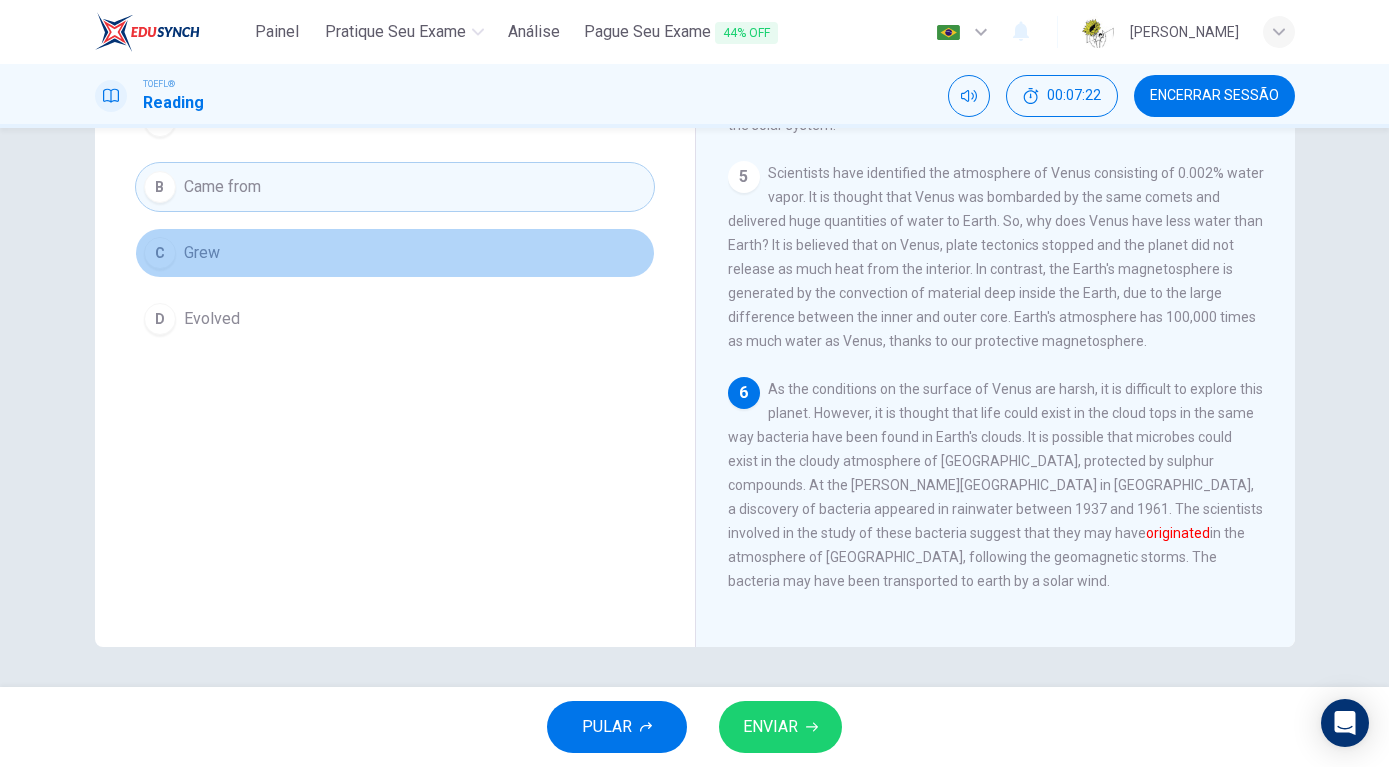 click on "C" at bounding box center [160, 253] 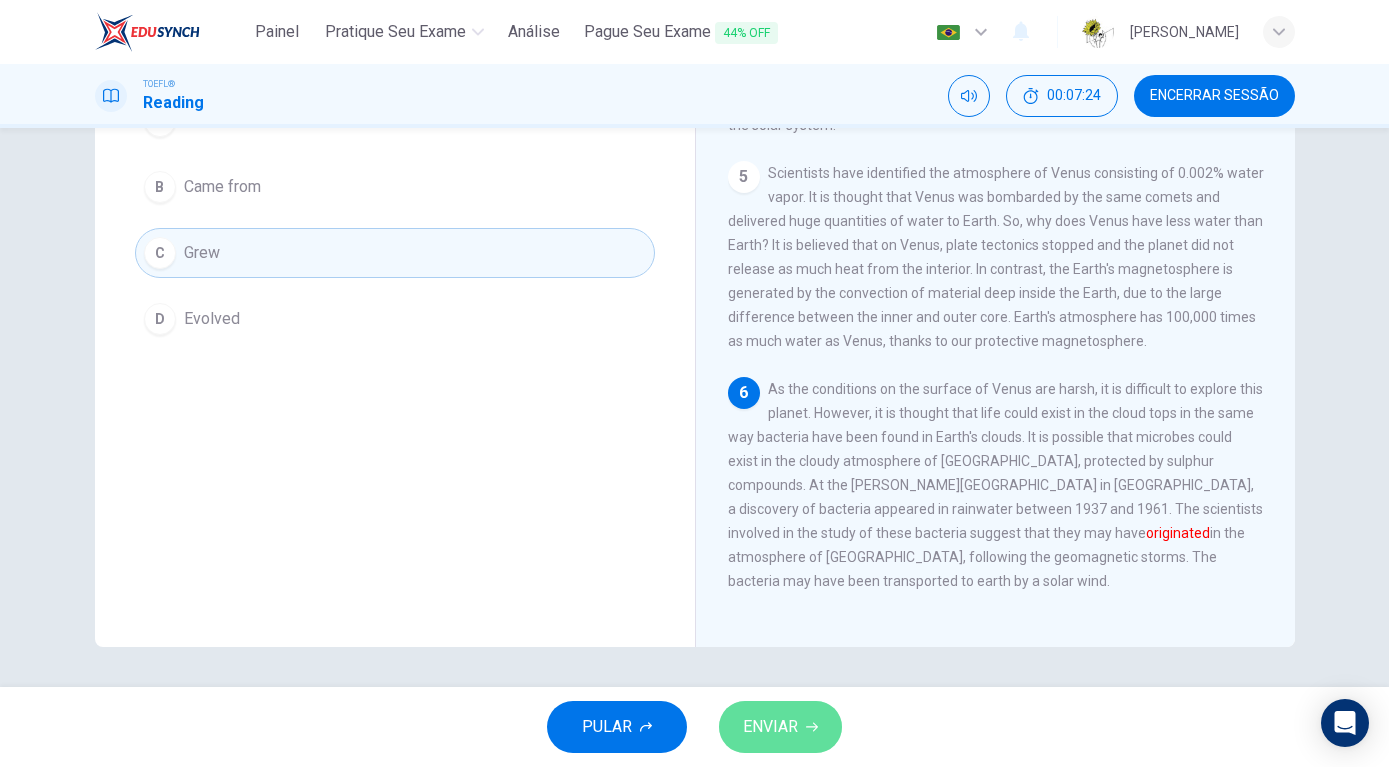 click on "ENVIAR" at bounding box center [780, 727] 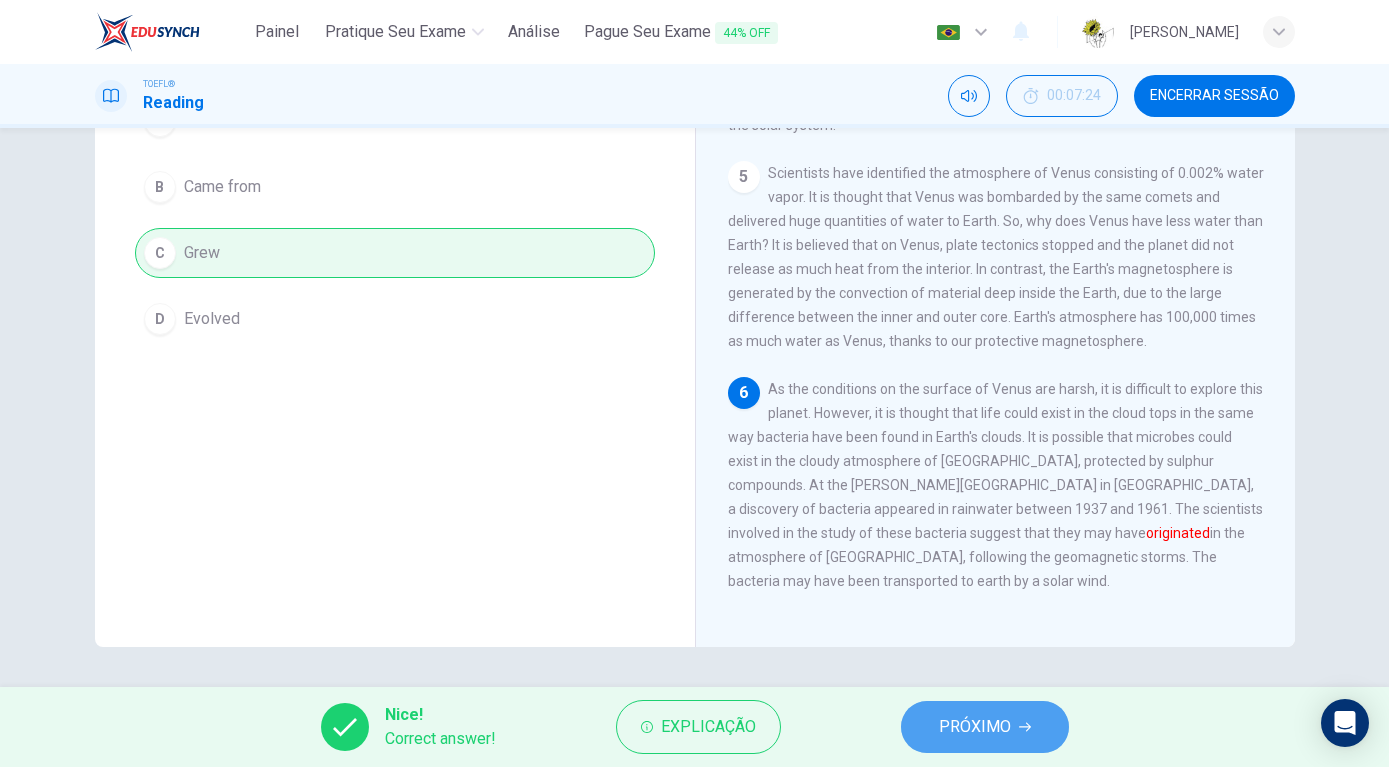 click on "PRÓXIMO" at bounding box center (975, 727) 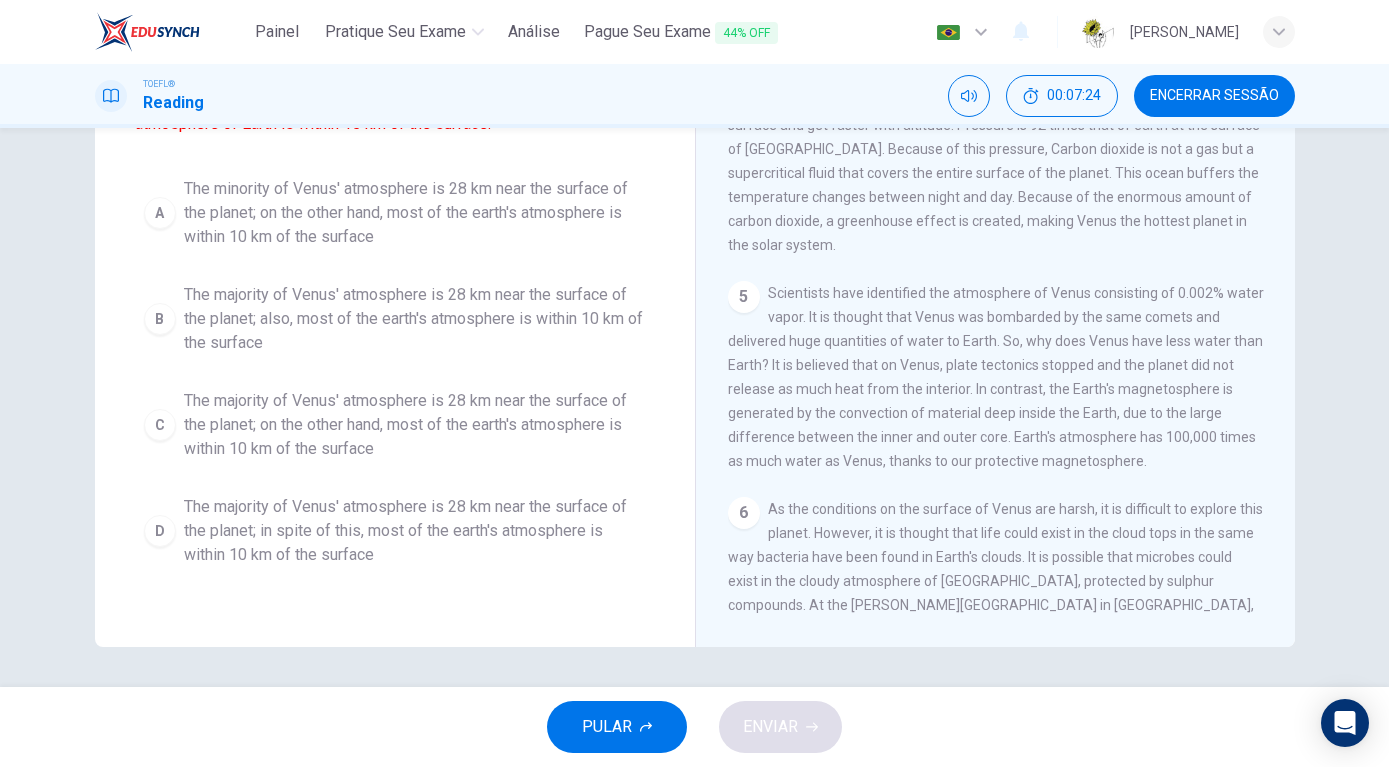 scroll, scrollTop: 597, scrollLeft: 0, axis: vertical 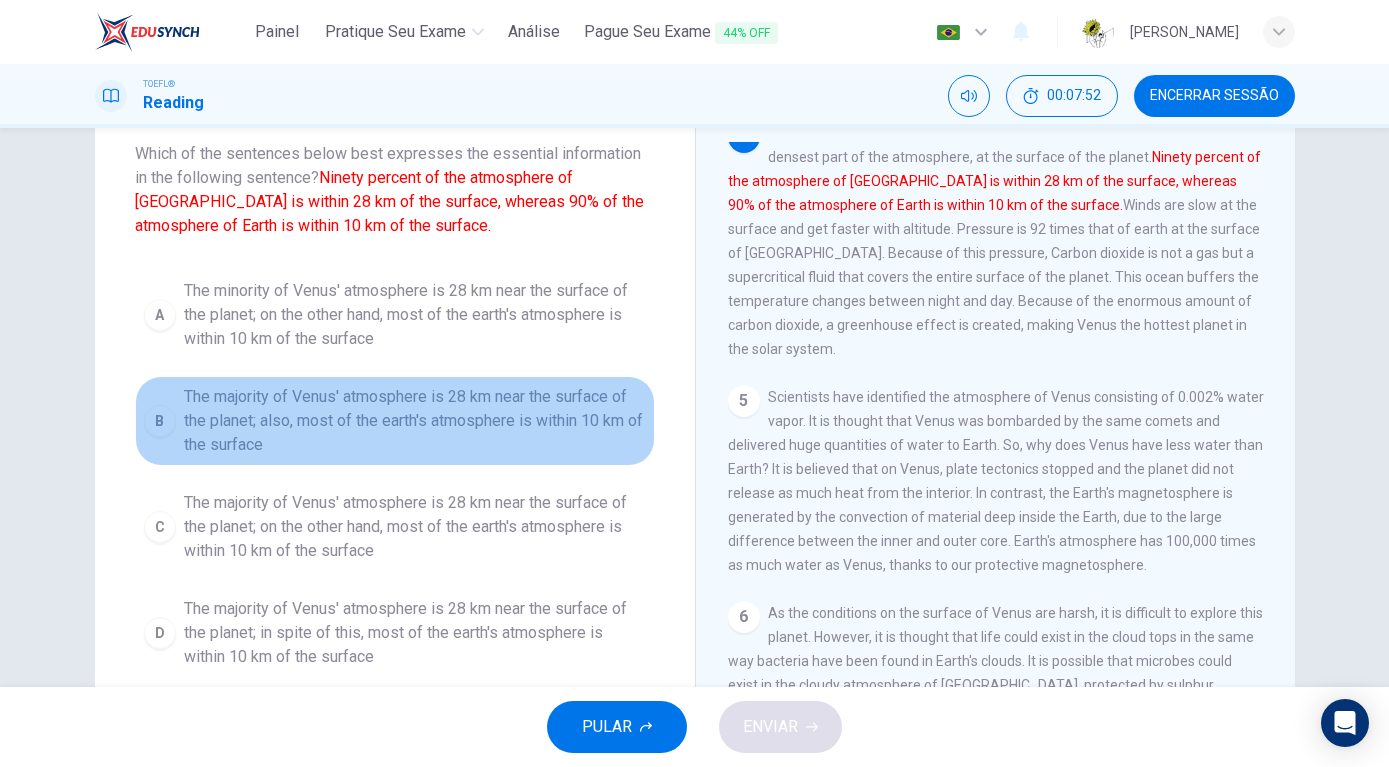 click on "The majority of Venus' atmosphere is 28 km near the surface of the planet; also, most of the earth's atmosphere is within 10 km of the surface" at bounding box center [415, 421] 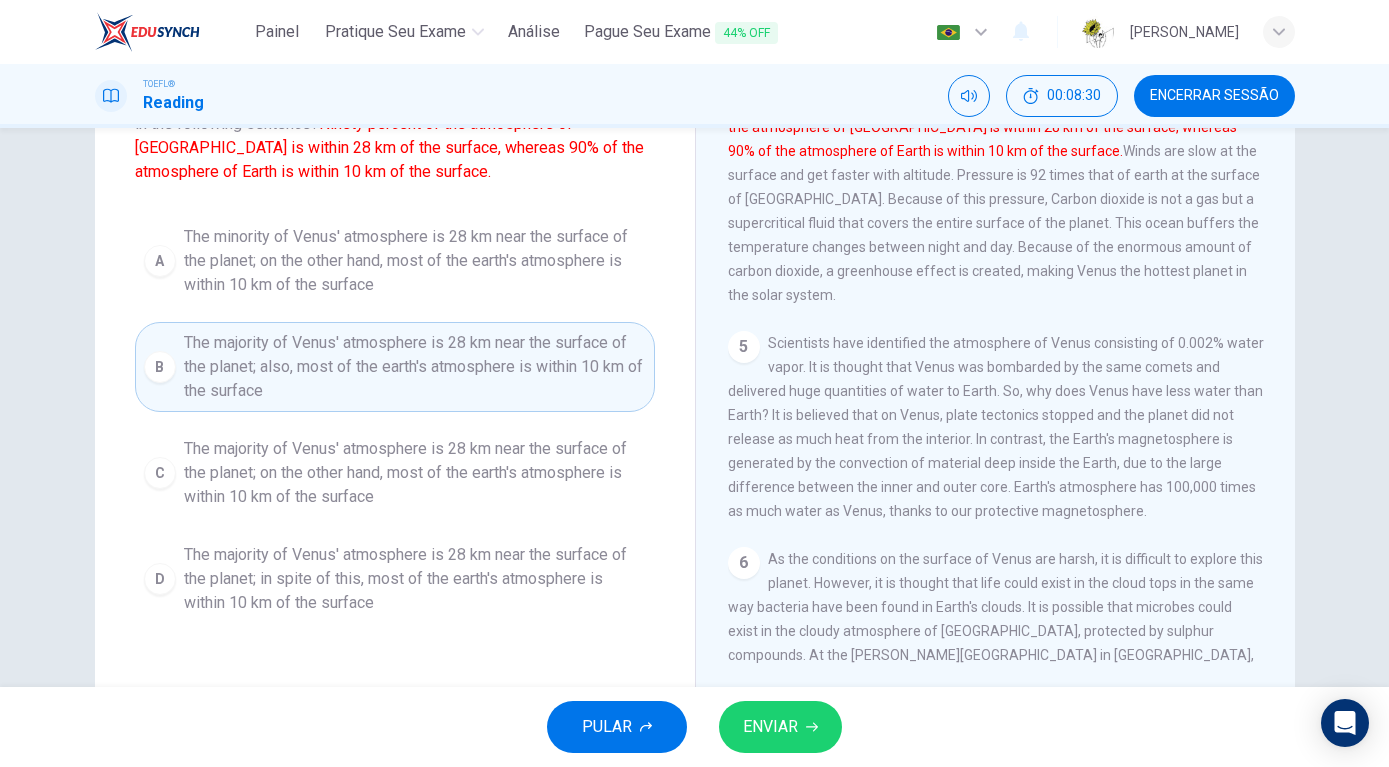scroll, scrollTop: 216, scrollLeft: 0, axis: vertical 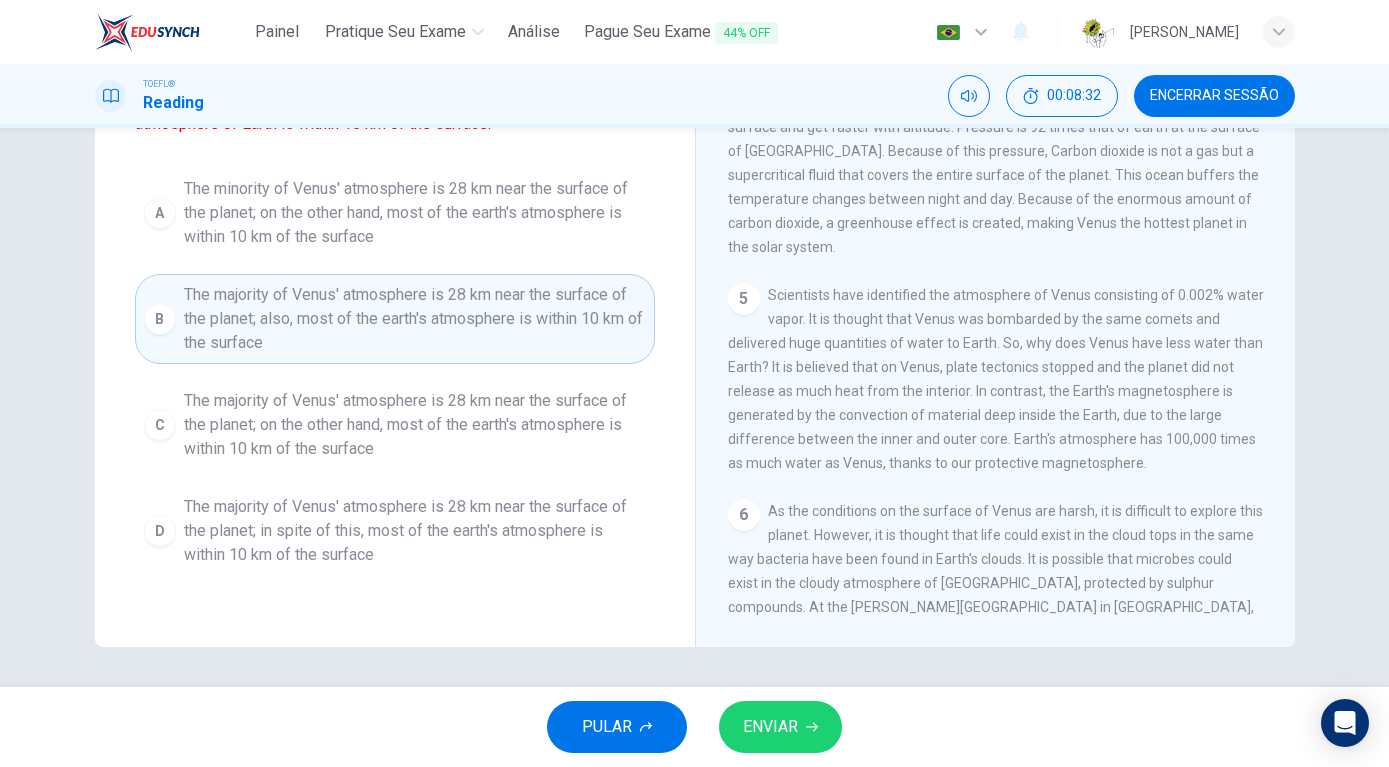 click on "The majority of Venus' atmosphere is 28 km near the surface of the planet; on the other hand, most of the earth's atmosphere is within 10 km of the surface" at bounding box center [415, 425] 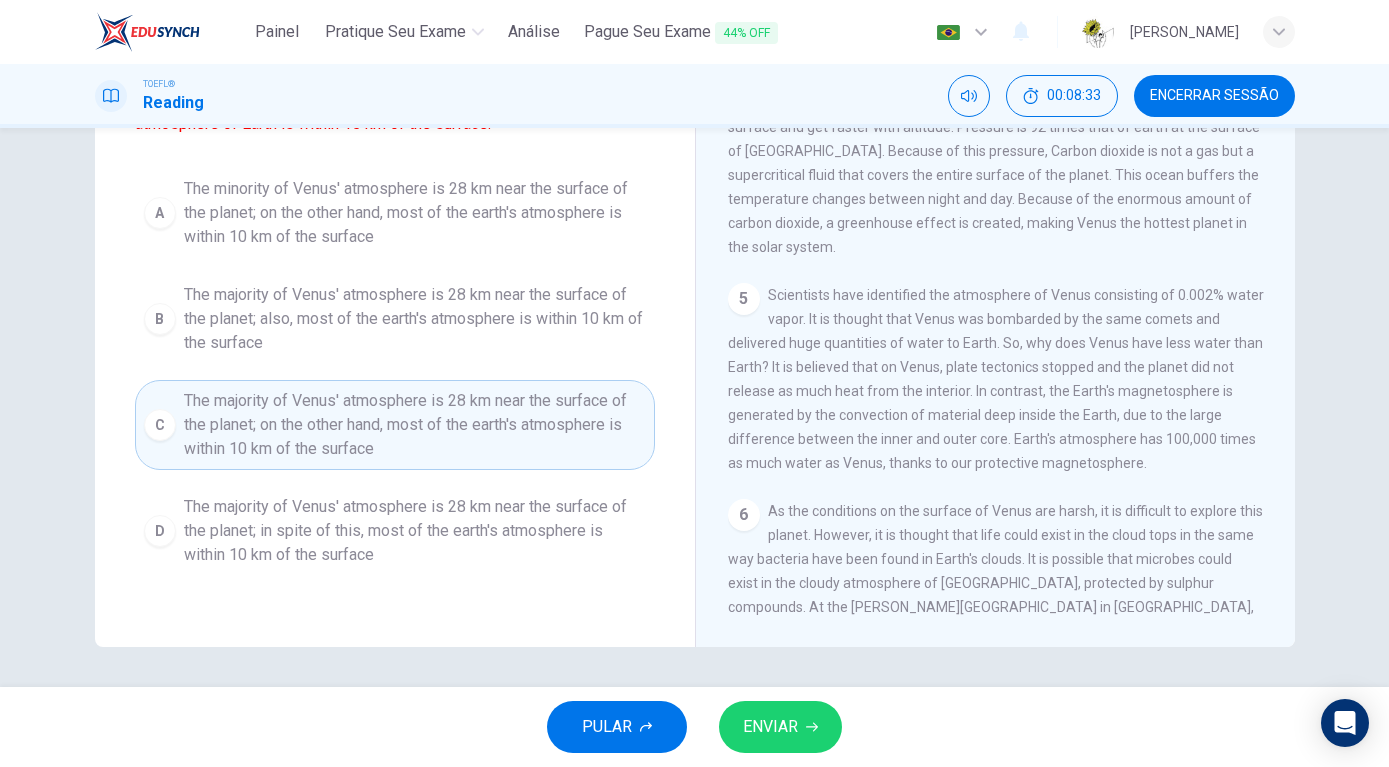 click on "ENVIAR" at bounding box center (780, 727) 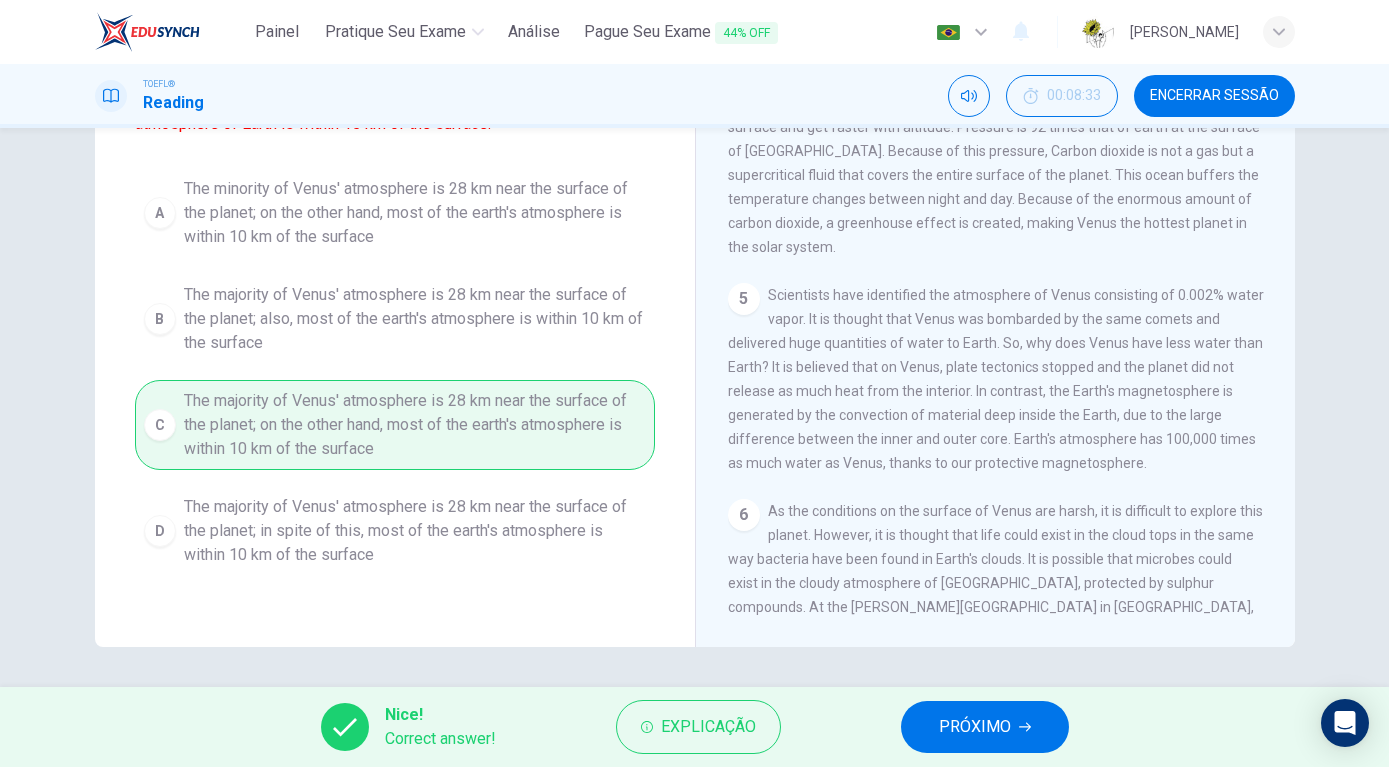 click on "PRÓXIMO" at bounding box center (985, 727) 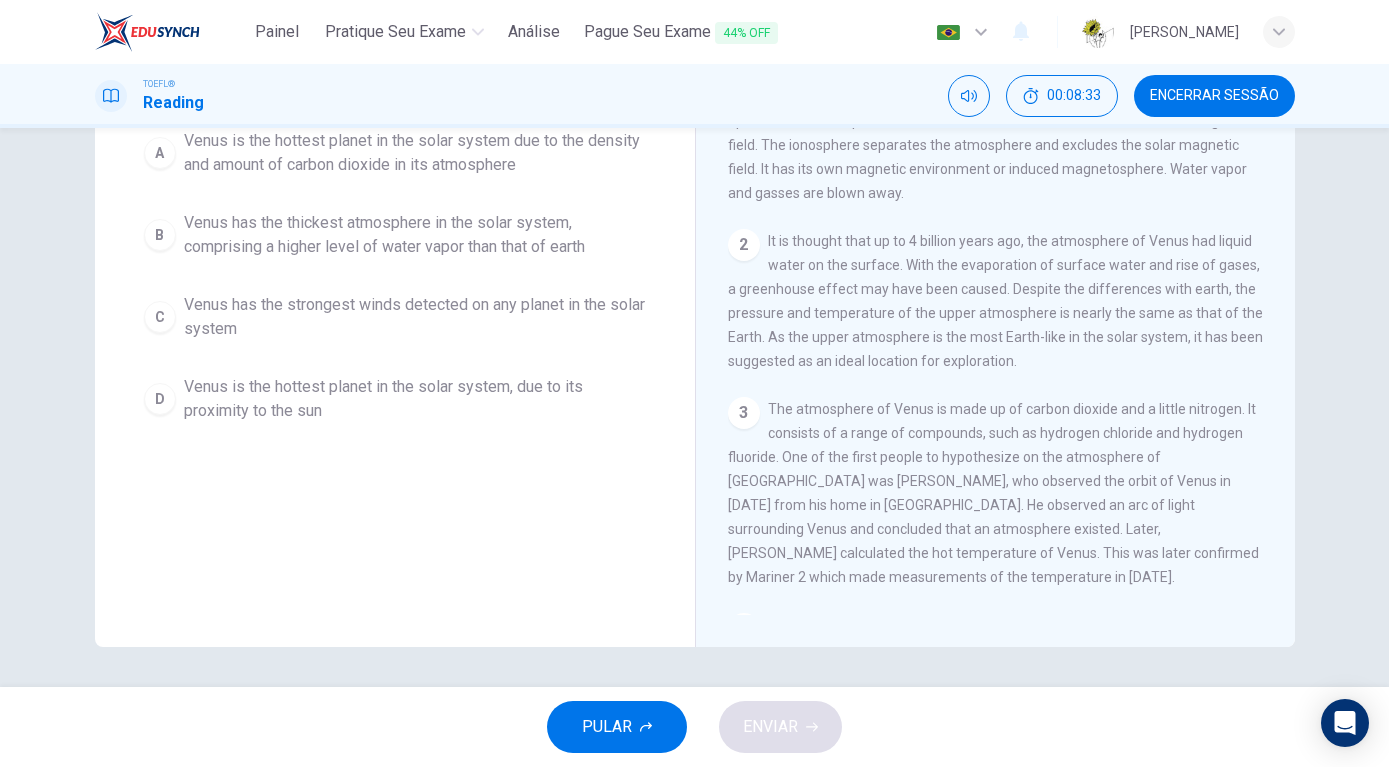 scroll, scrollTop: 0, scrollLeft: 0, axis: both 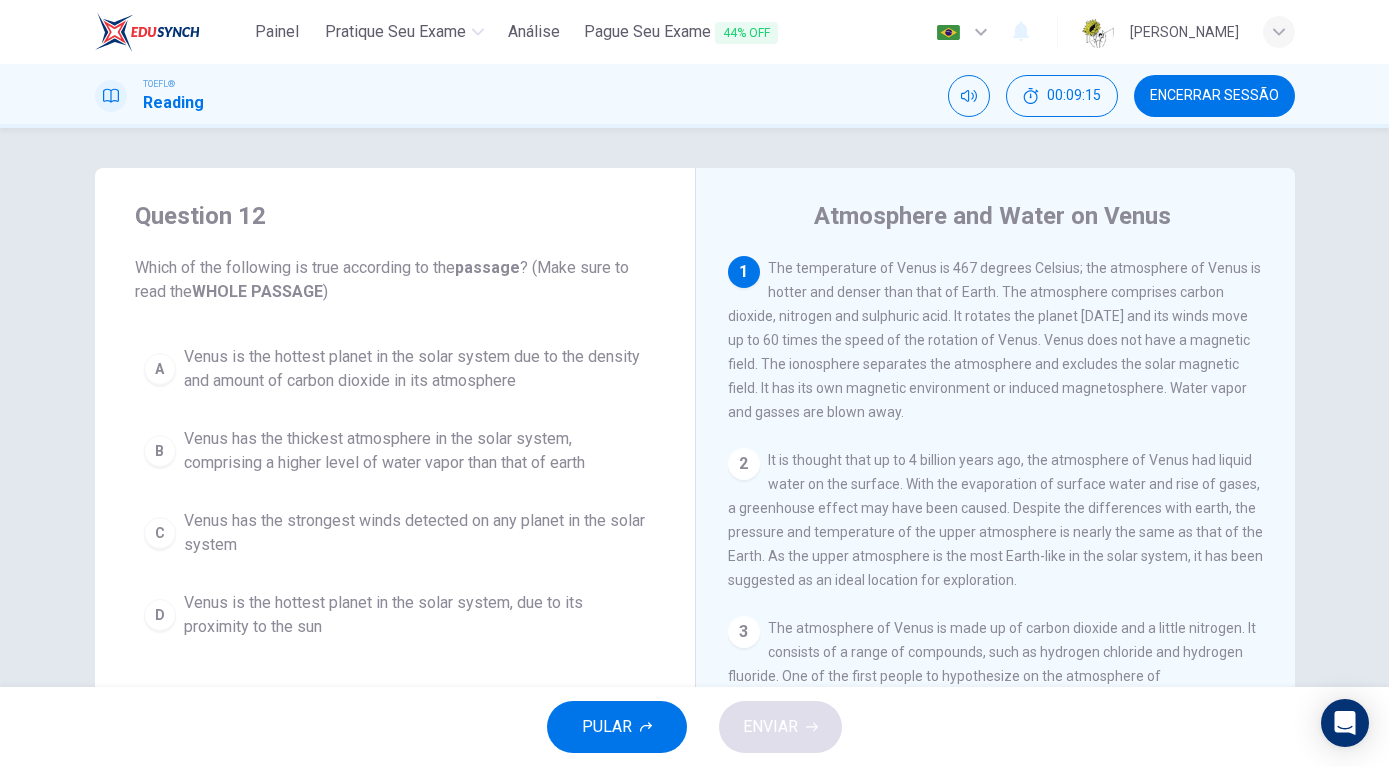 click on "B Venus has the thickest atmosphere in the solar system, comprising a higher level of water vapor than that of earth" at bounding box center [395, 451] 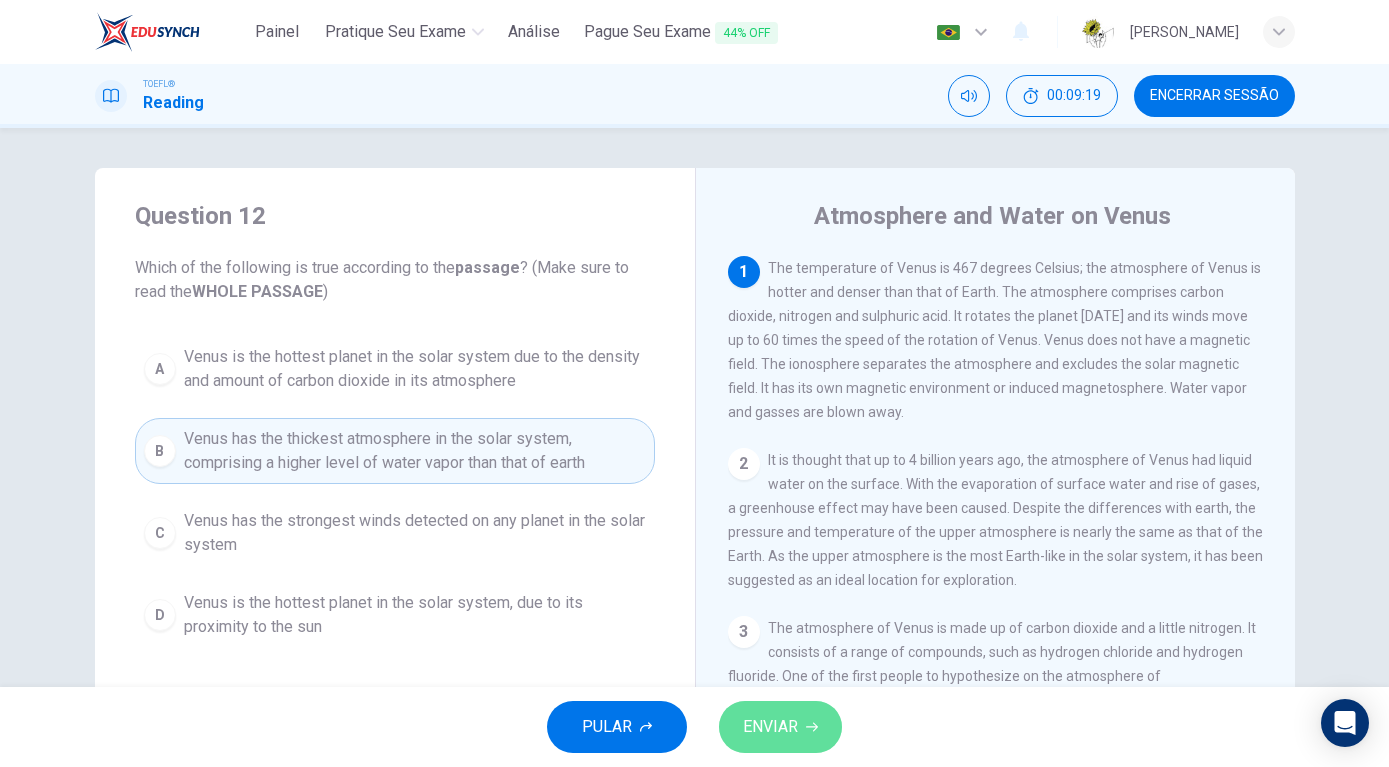 click on "ENVIAR" at bounding box center [780, 727] 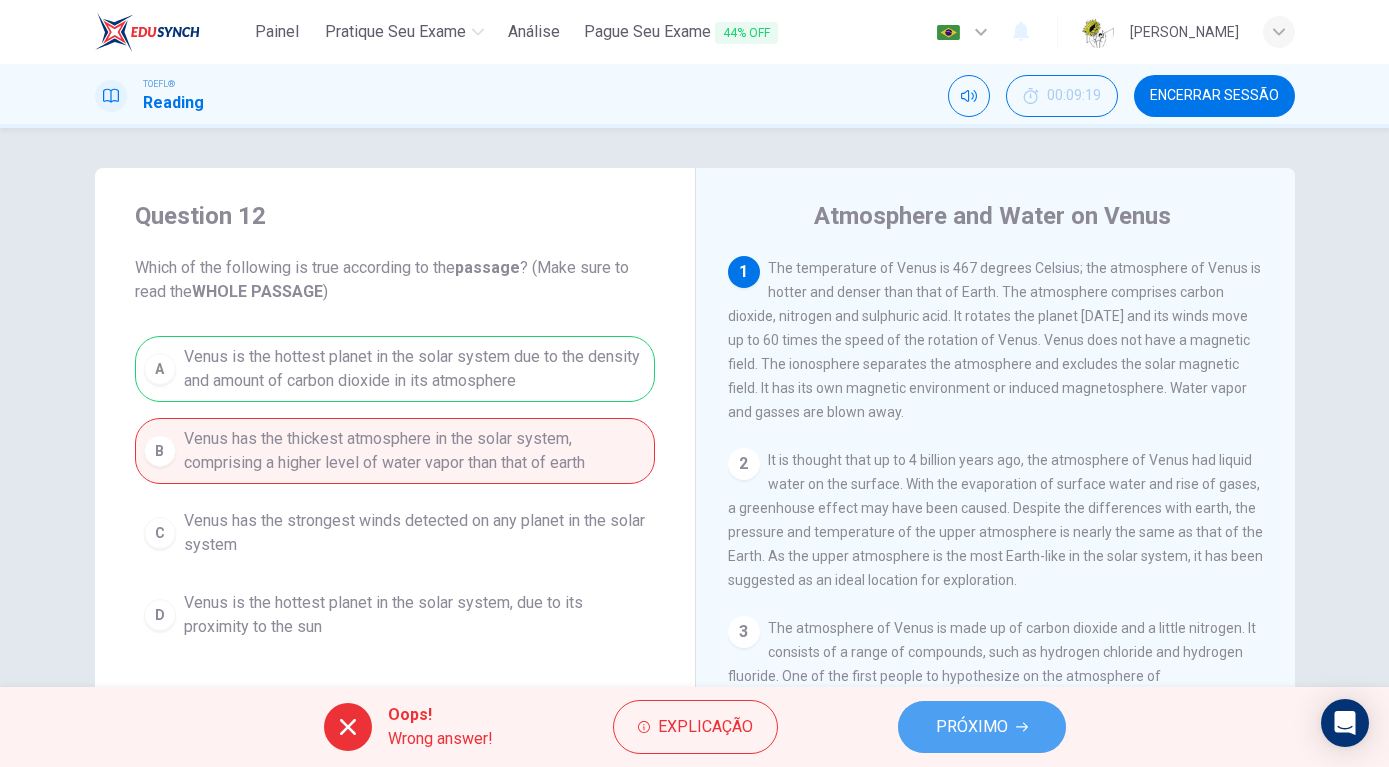 click on "PRÓXIMO" at bounding box center [982, 727] 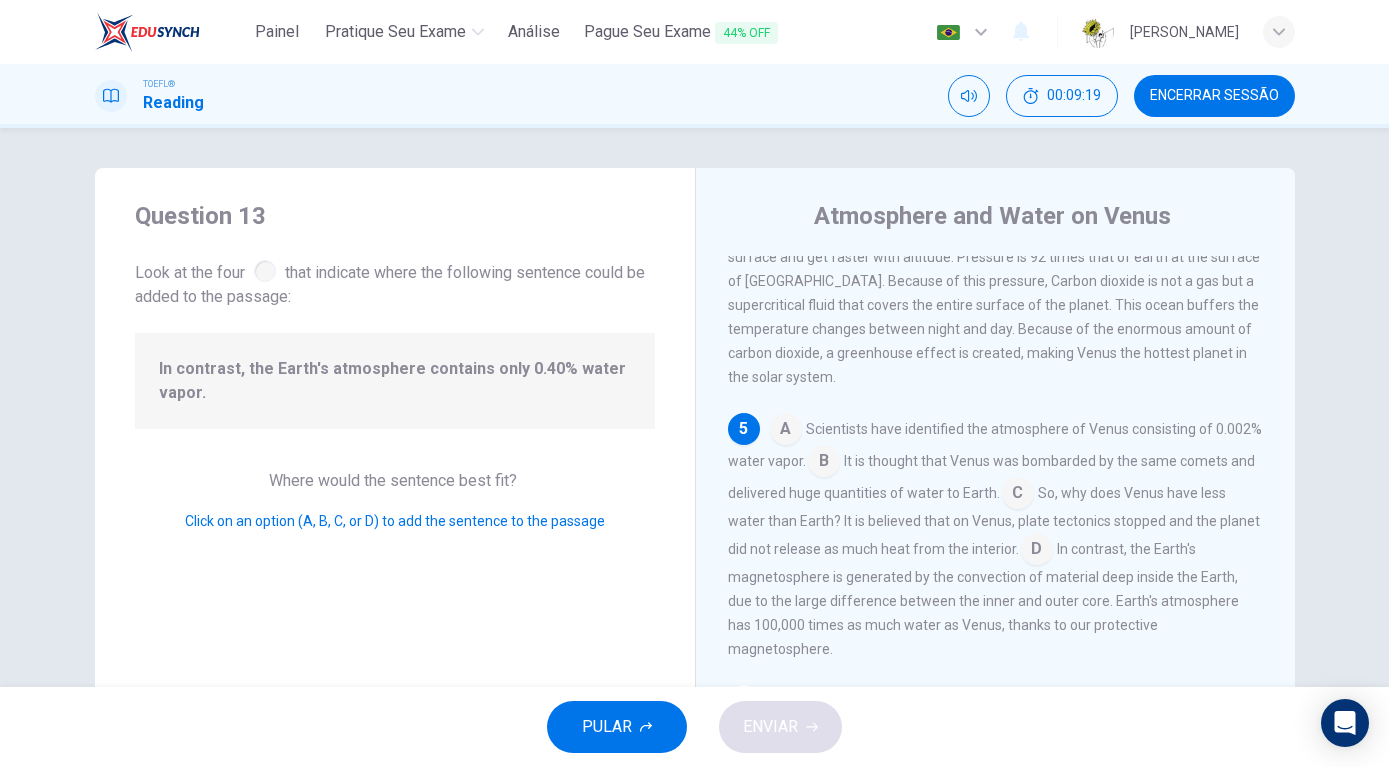 scroll, scrollTop: 695, scrollLeft: 0, axis: vertical 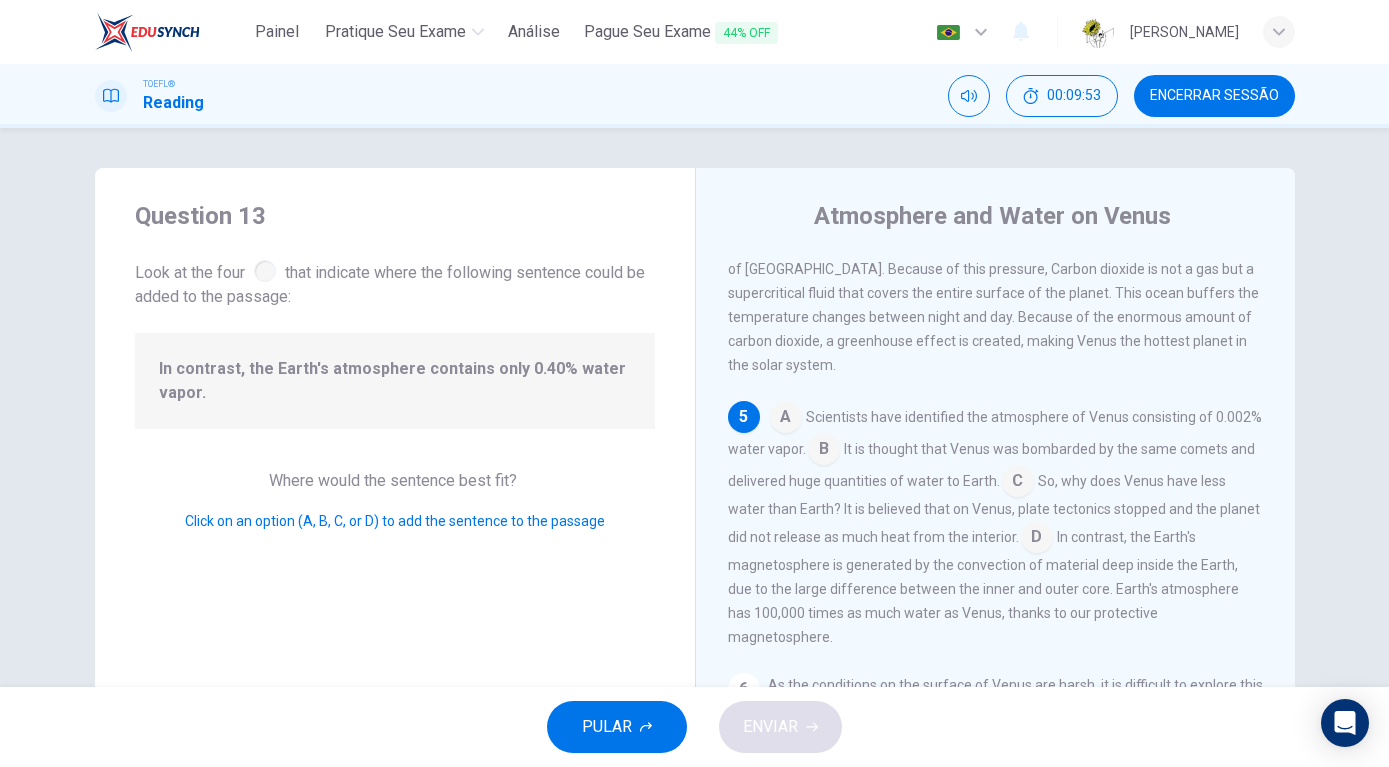 click at bounding box center [1018, 483] 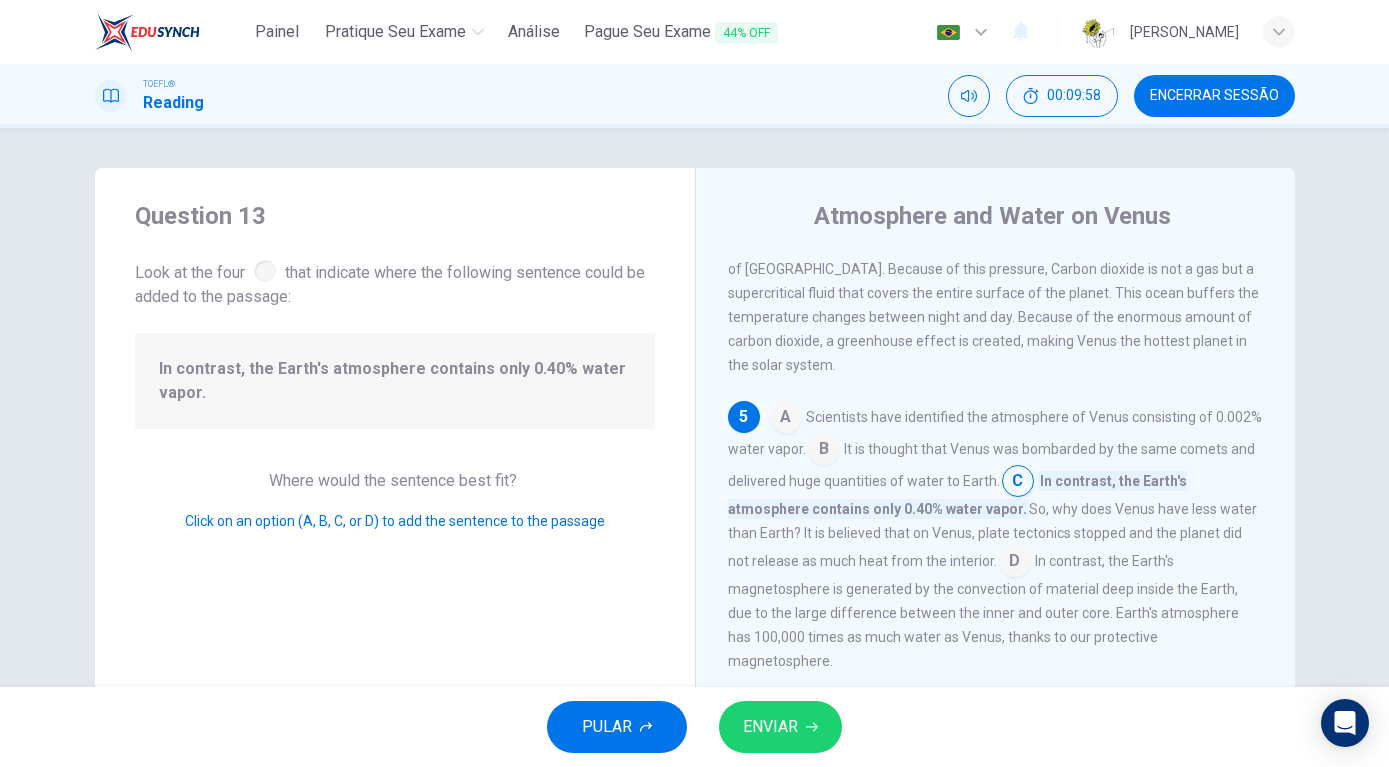click on "ENVIAR" at bounding box center [780, 727] 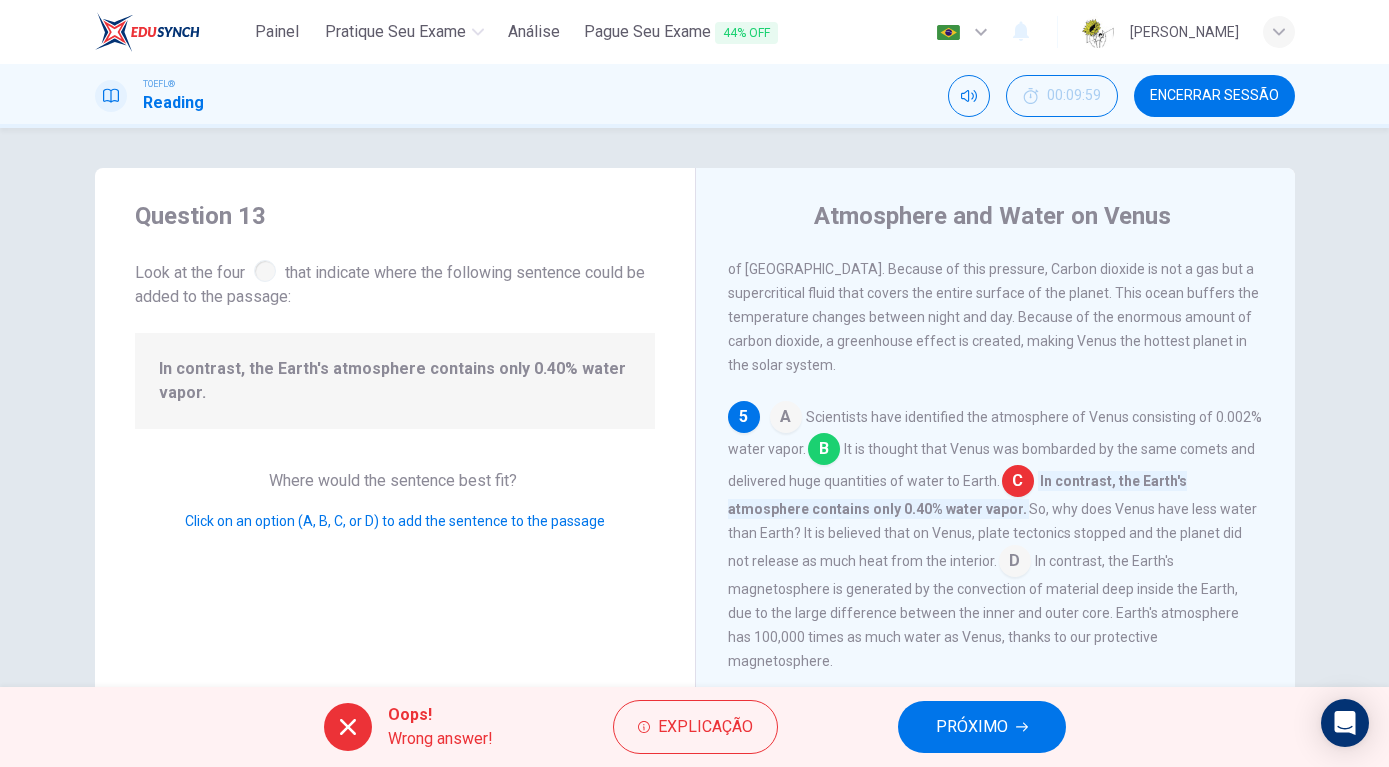 click on "PRÓXIMO" at bounding box center (972, 727) 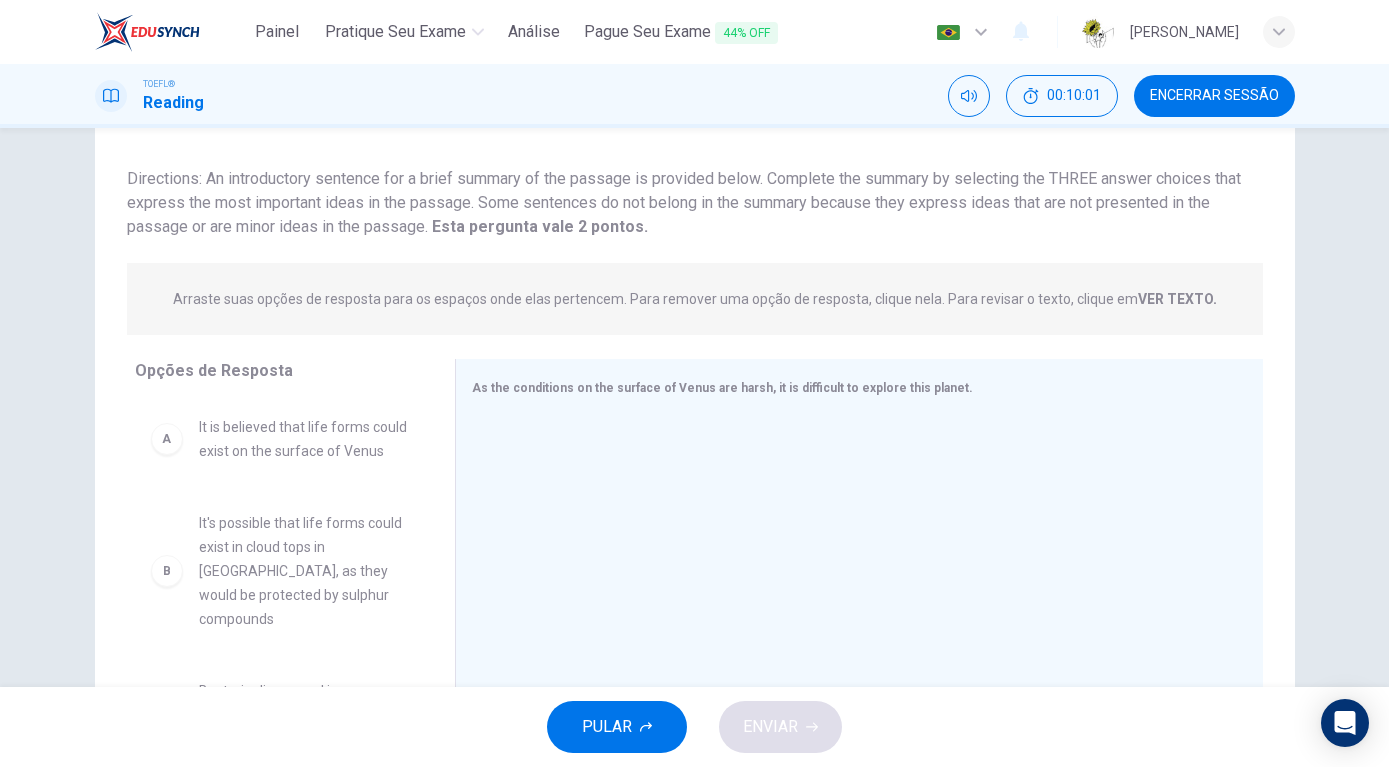 scroll, scrollTop: 216, scrollLeft: 0, axis: vertical 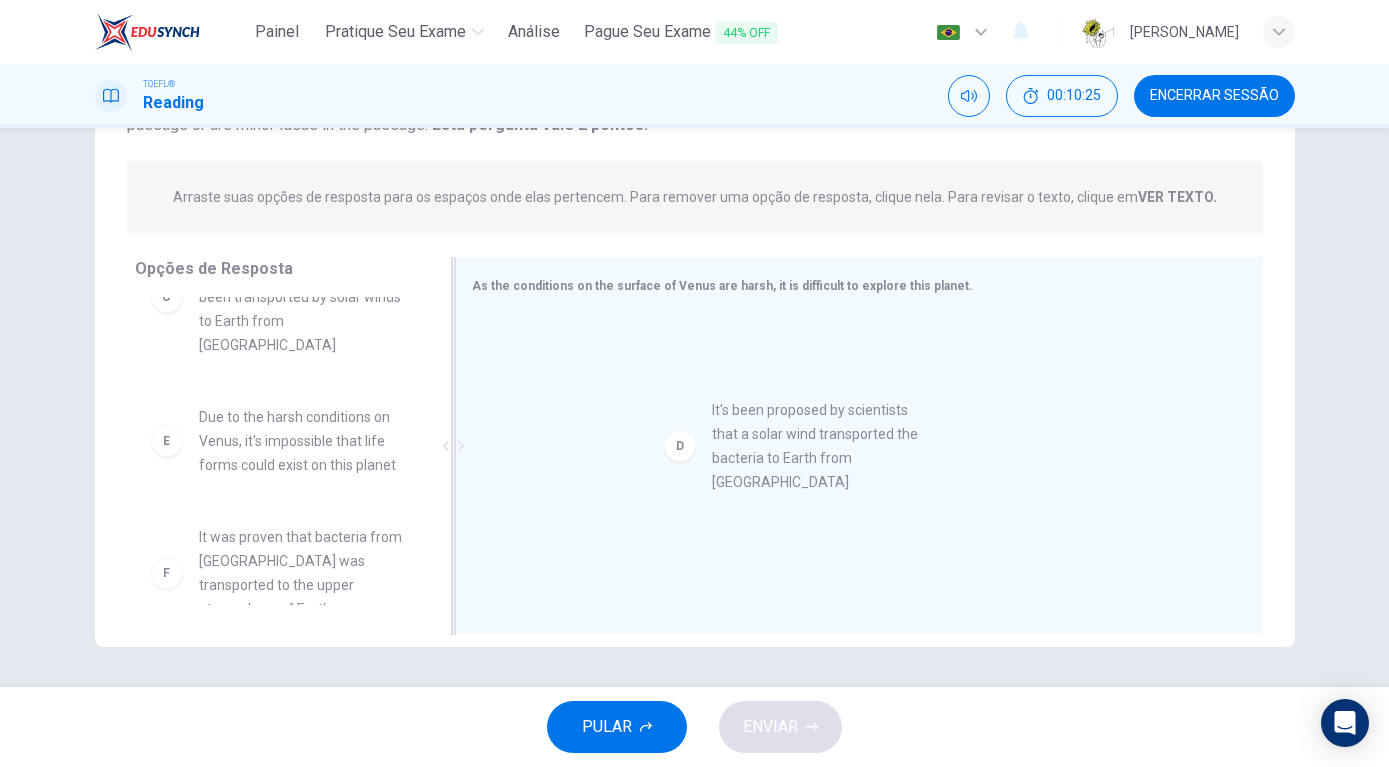 drag, startPoint x: 285, startPoint y: 384, endPoint x: 775, endPoint y: 449, distance: 494.29242 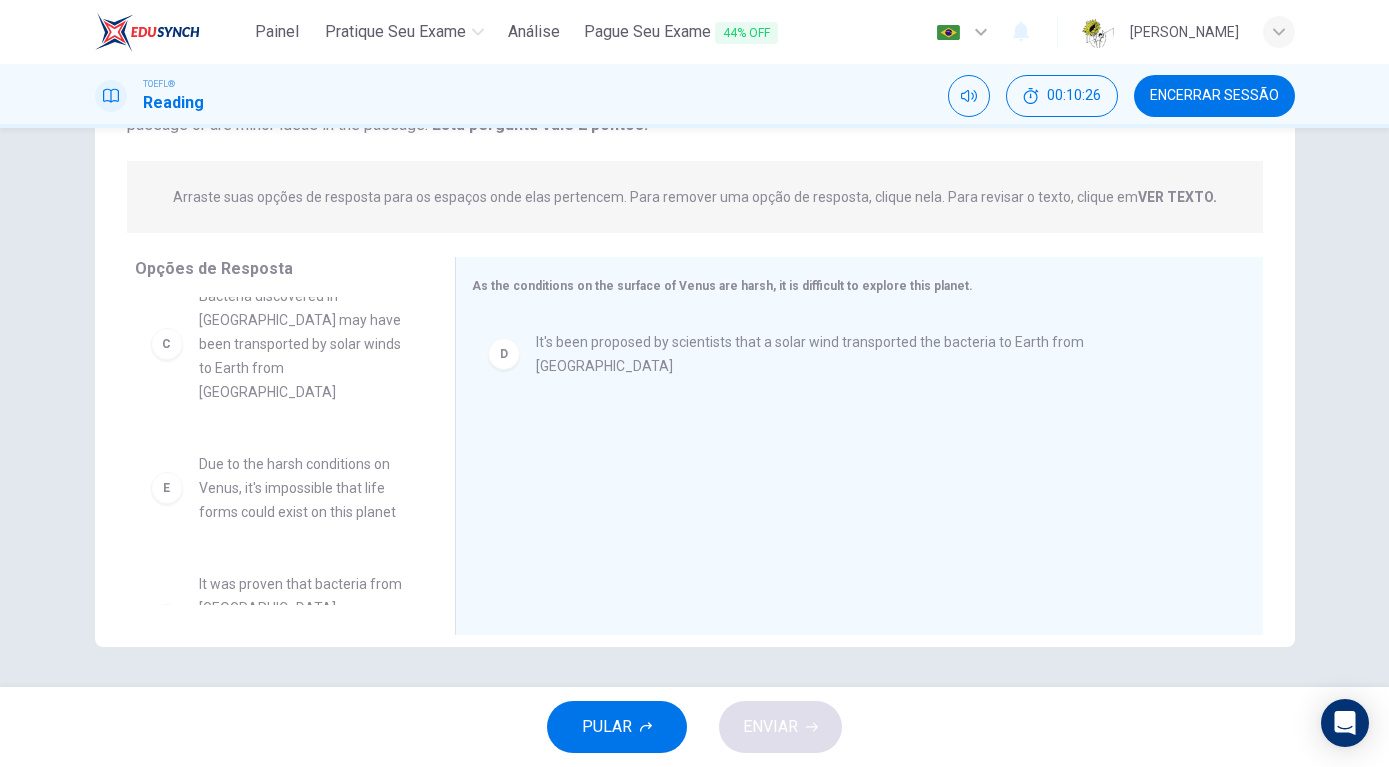 scroll, scrollTop: 276, scrollLeft: 0, axis: vertical 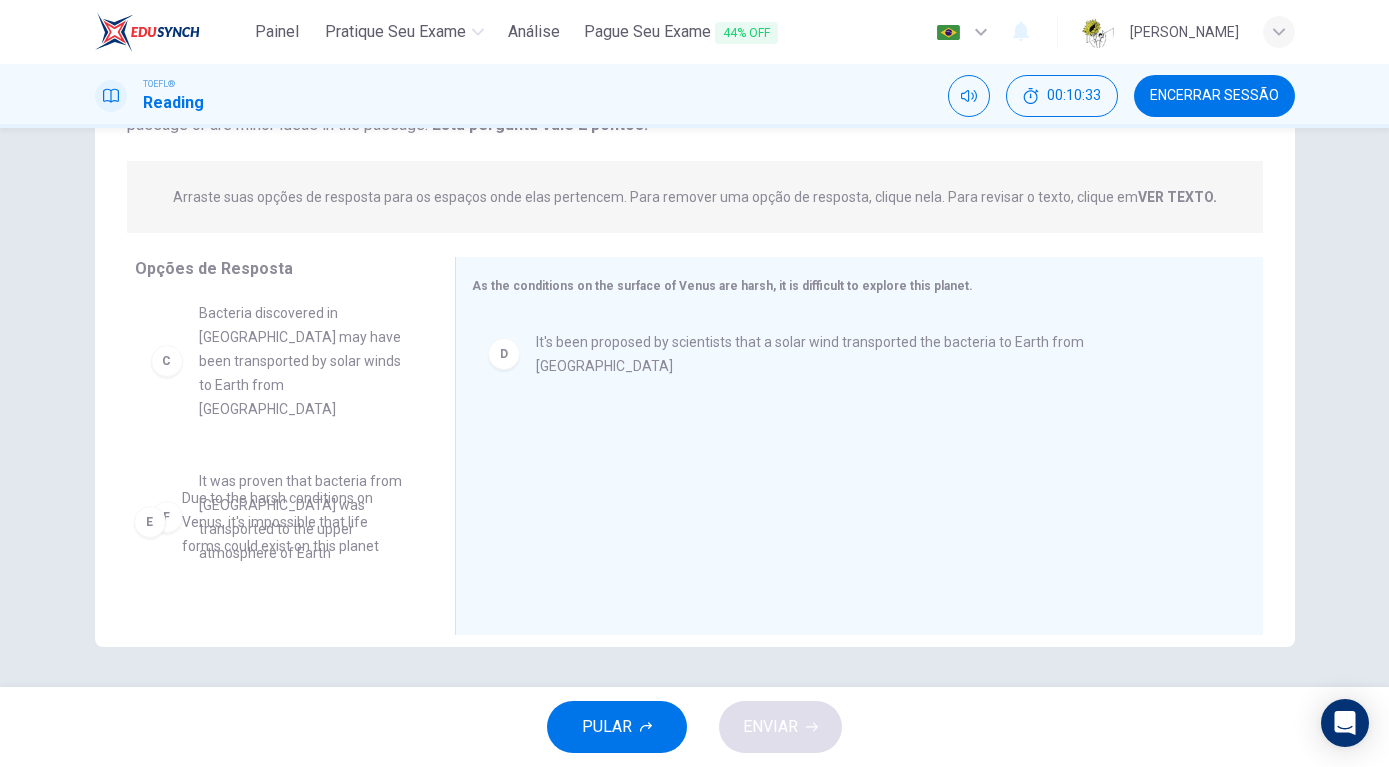 drag, startPoint x: 277, startPoint y: 436, endPoint x: 265, endPoint y: 525, distance: 89.80534 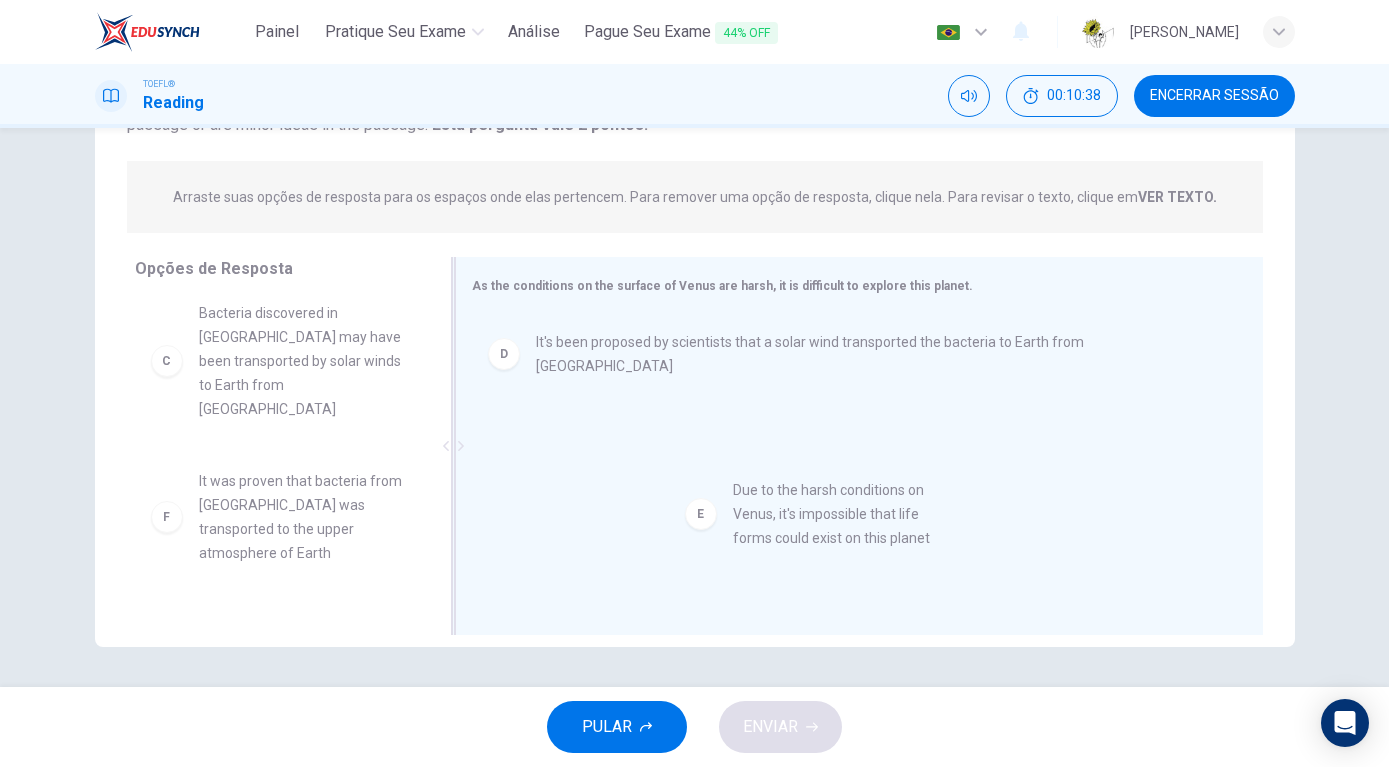 drag, startPoint x: 247, startPoint y: 435, endPoint x: 781, endPoint y: 516, distance: 540.10834 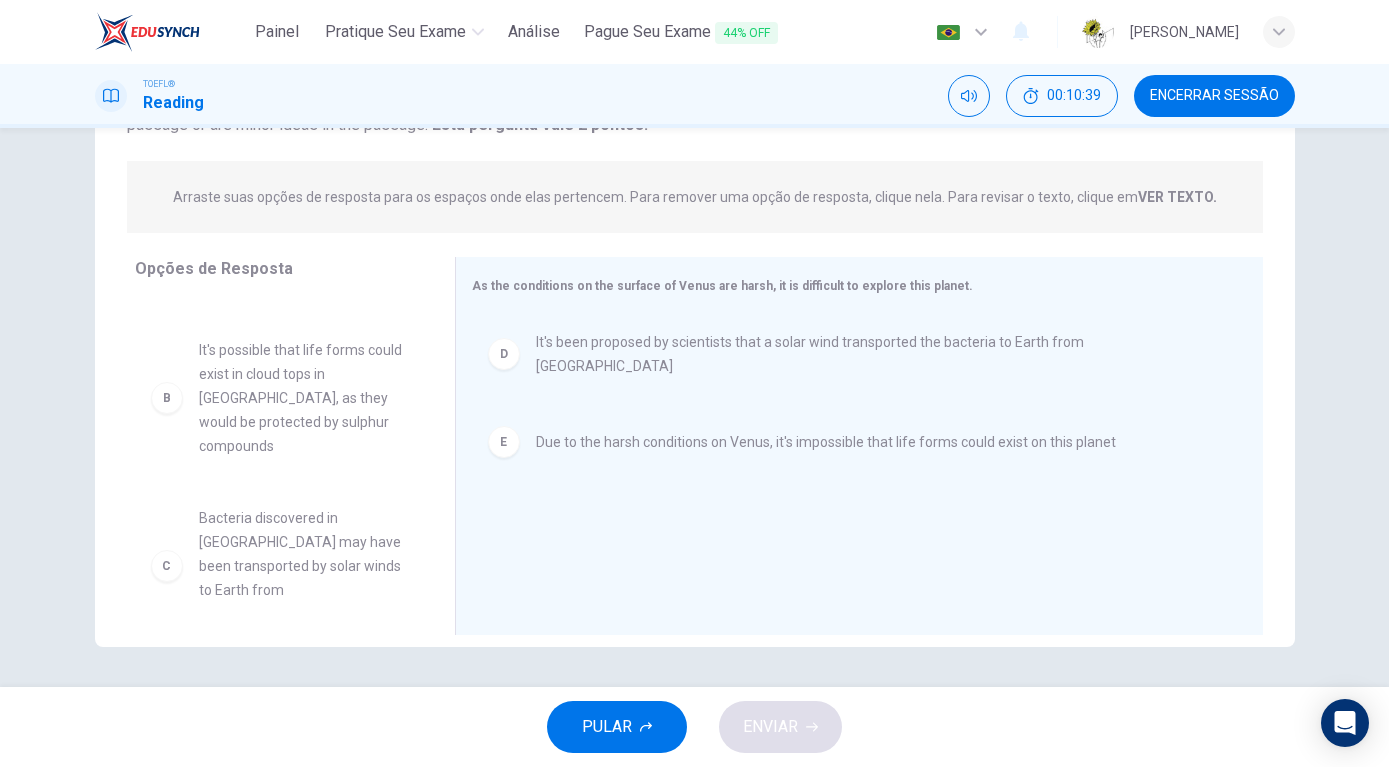 scroll, scrollTop: 0, scrollLeft: 0, axis: both 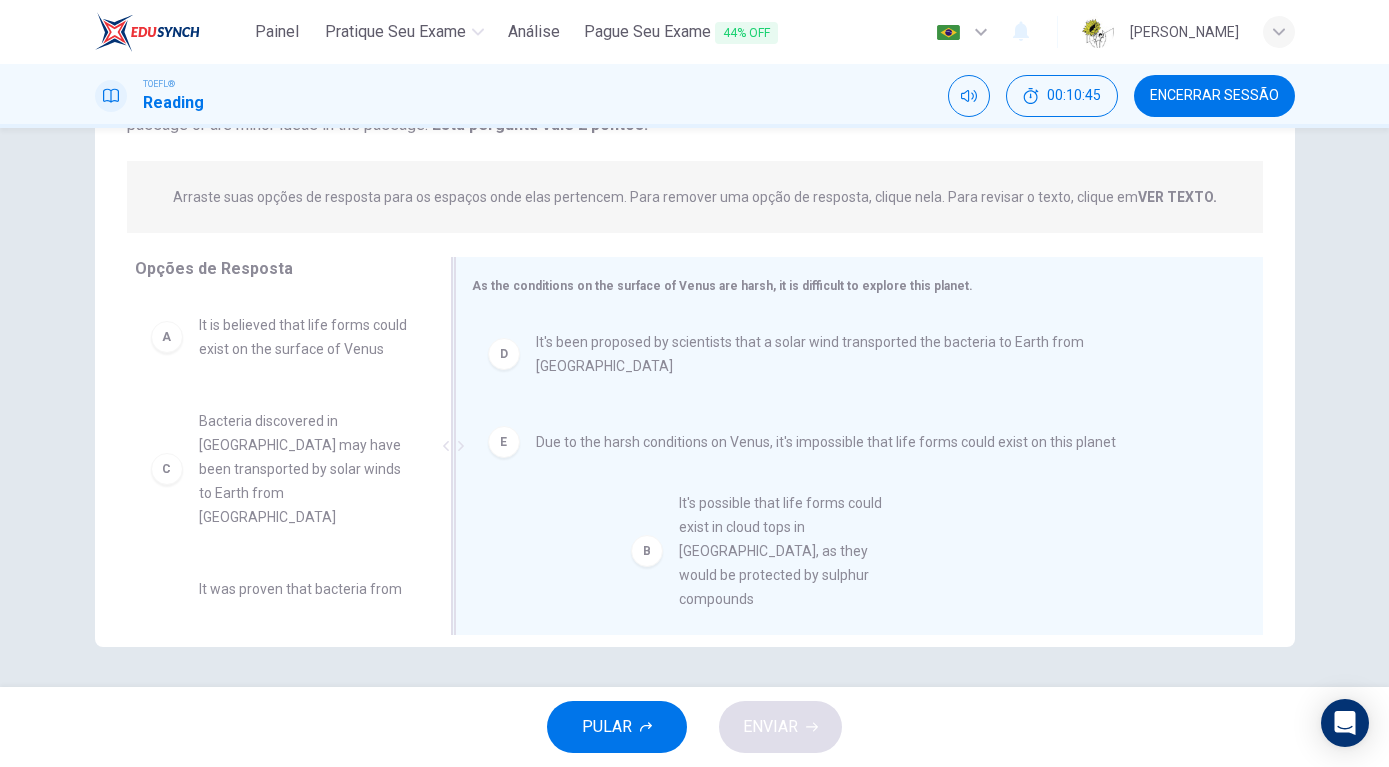 drag, startPoint x: 244, startPoint y: 466, endPoint x: 729, endPoint y: 550, distance: 492.2205 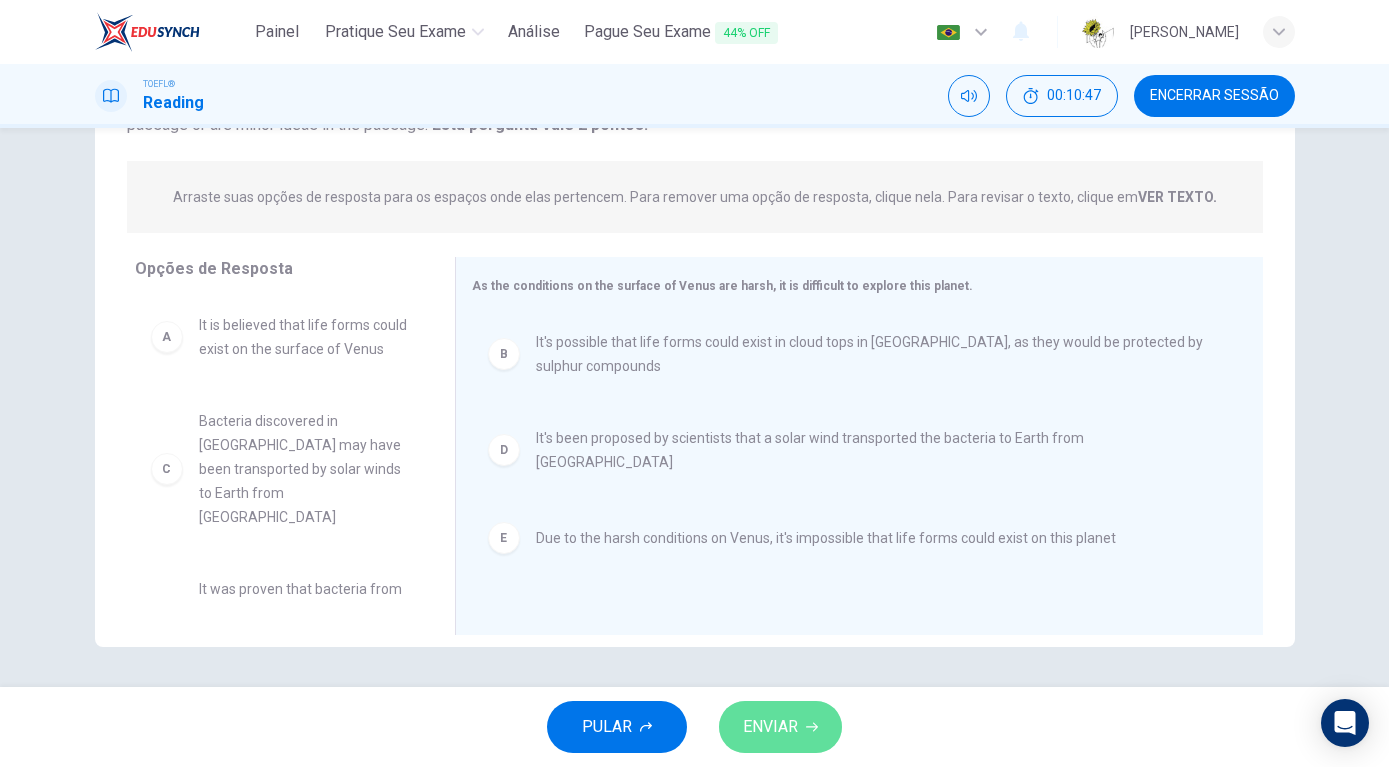 click on "ENVIAR" at bounding box center (780, 727) 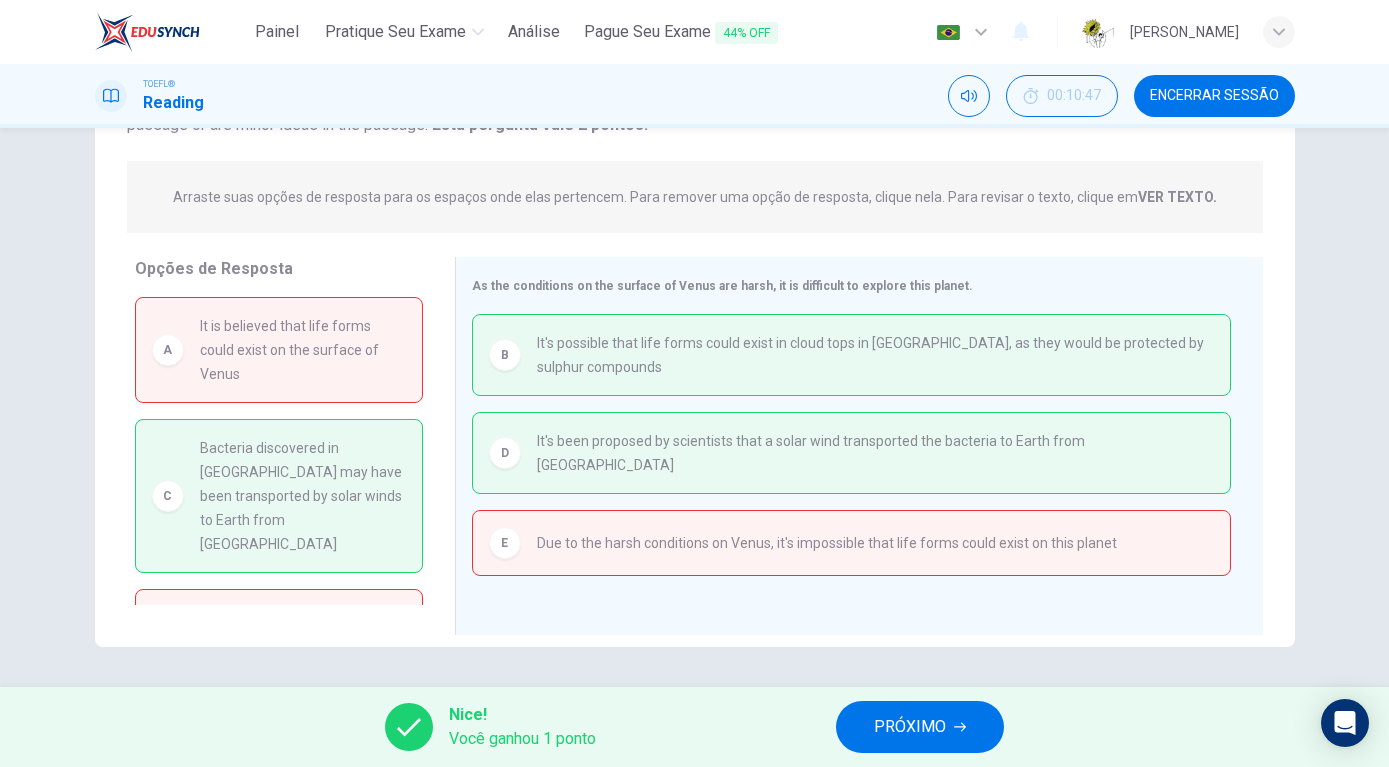 click on "PRÓXIMO" at bounding box center [920, 727] 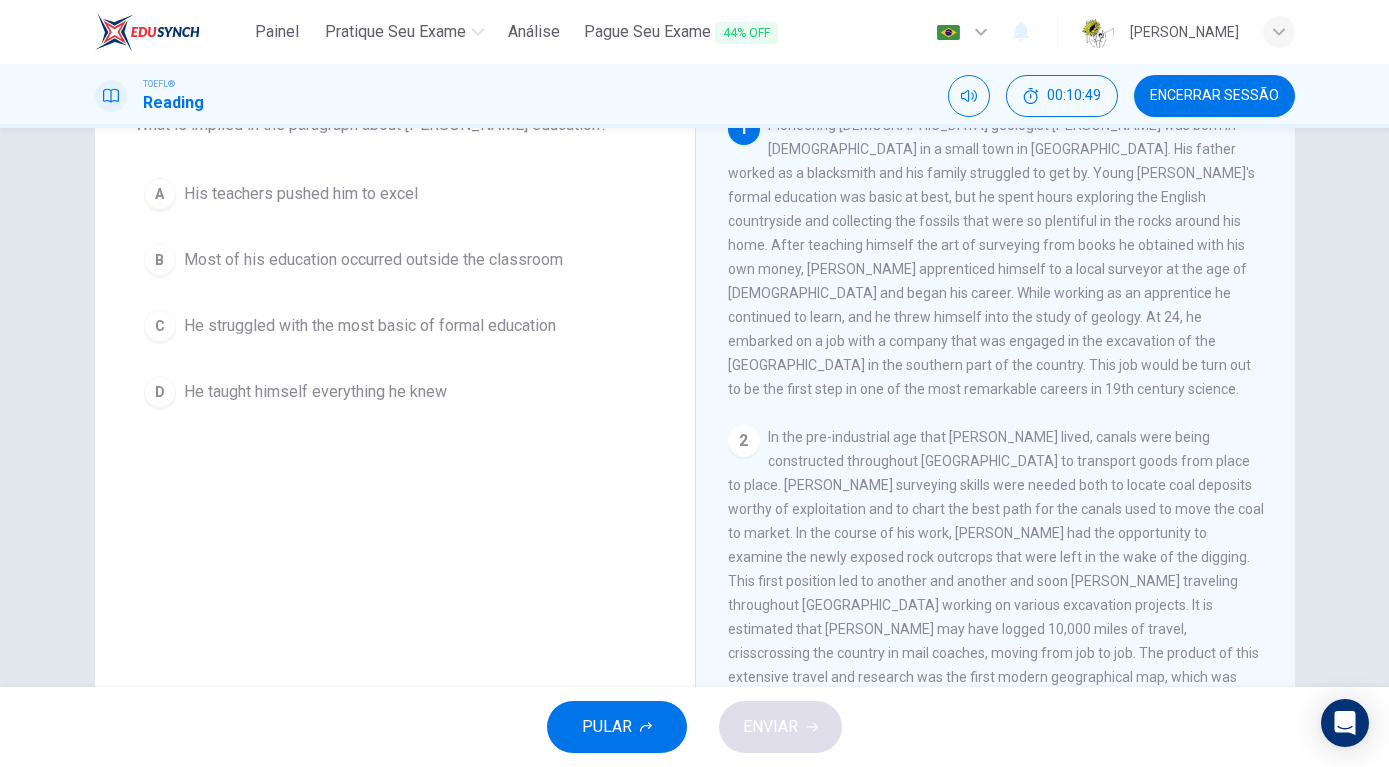 scroll, scrollTop: 216, scrollLeft: 0, axis: vertical 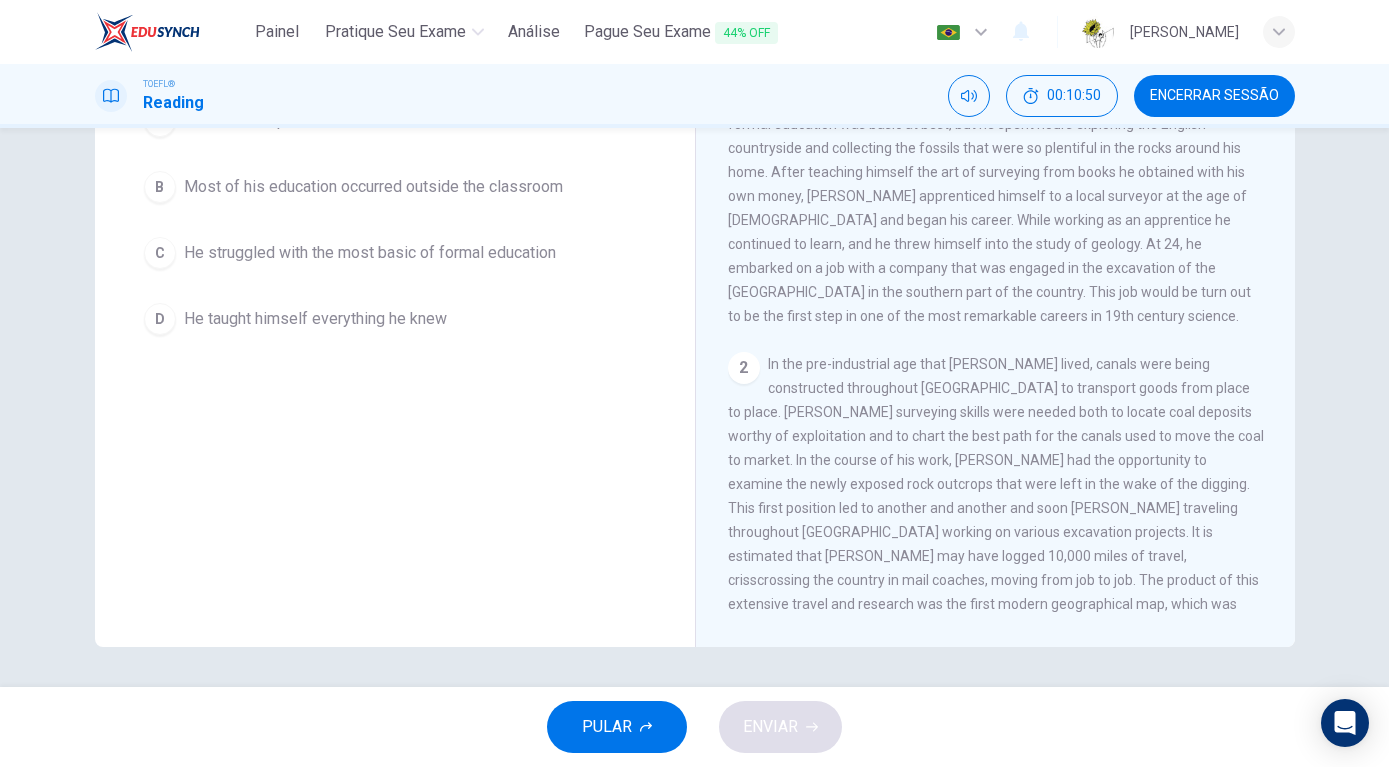 click on "Encerrar Sessão" at bounding box center (1214, 96) 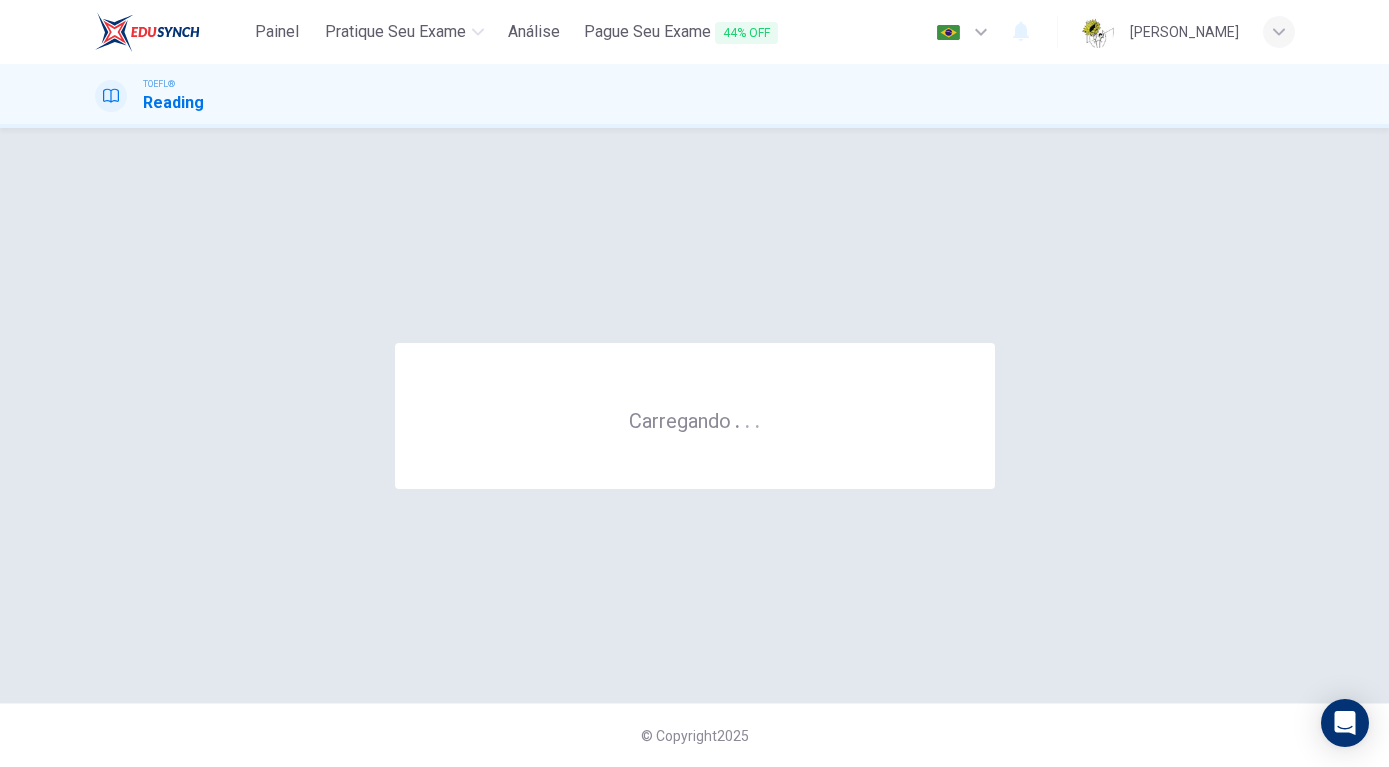 scroll, scrollTop: 0, scrollLeft: 0, axis: both 